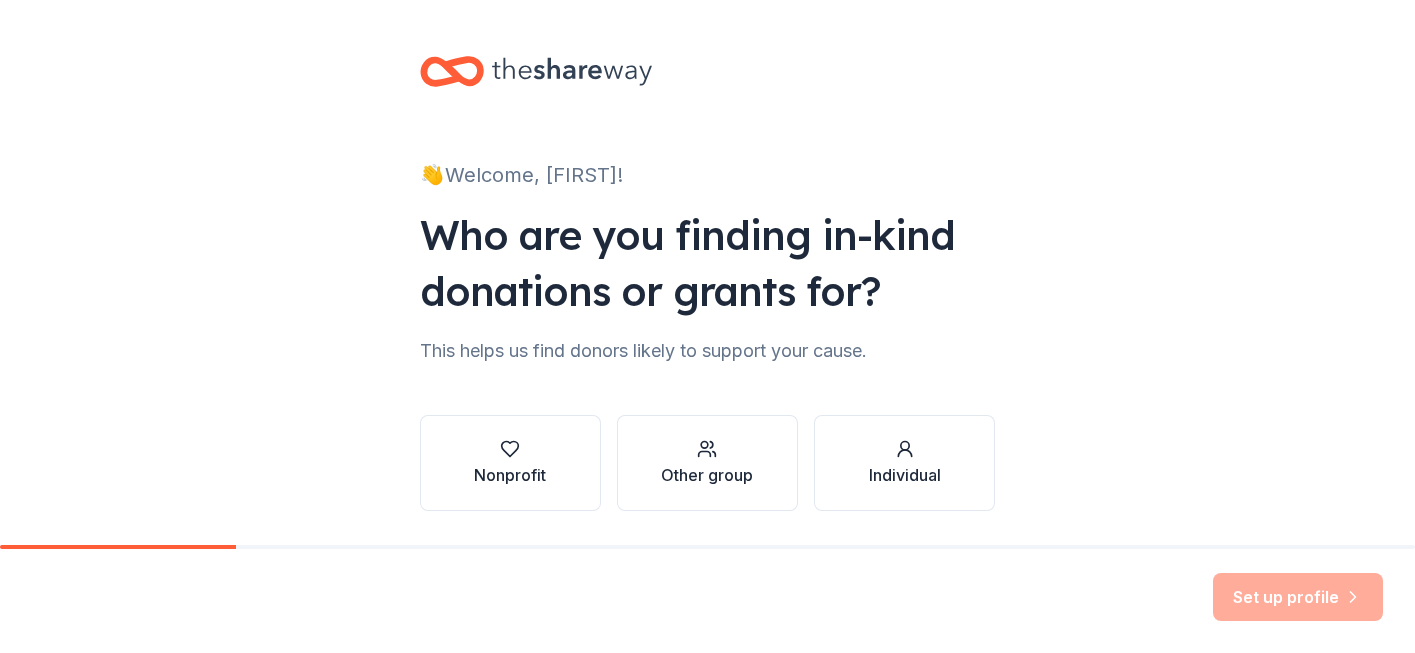 scroll, scrollTop: 0, scrollLeft: 0, axis: both 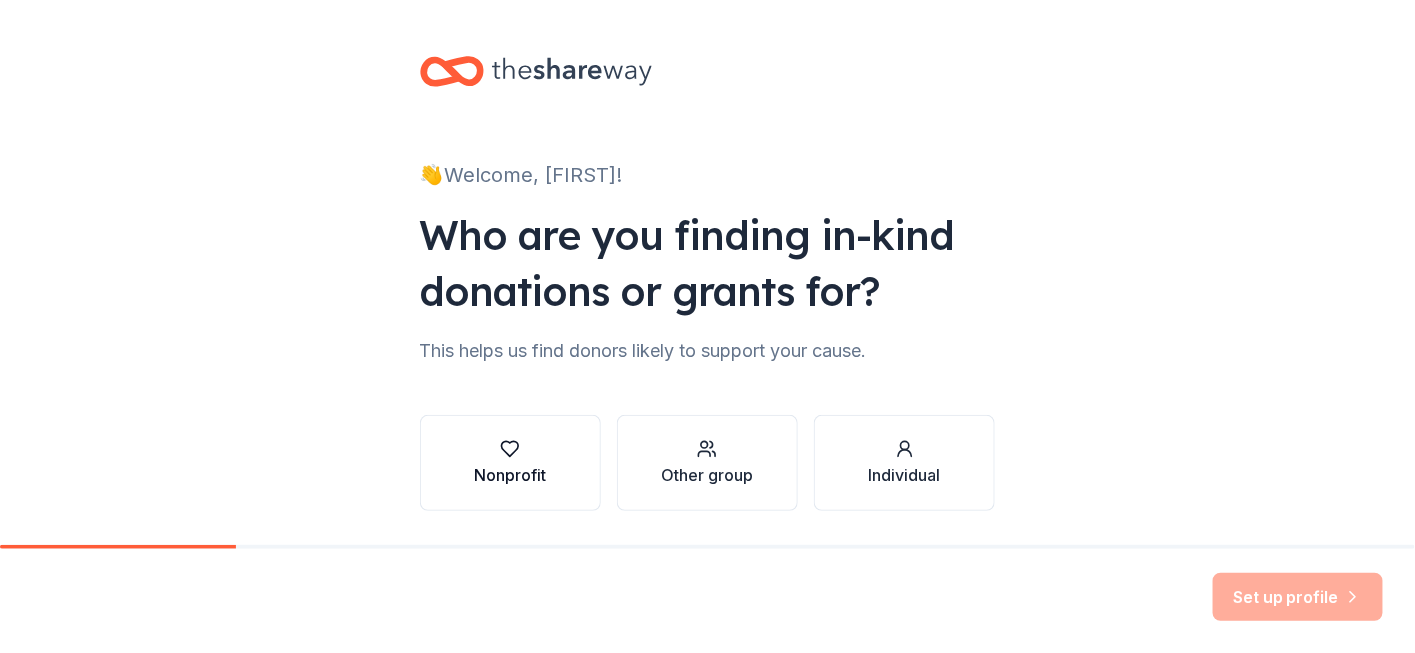 click on "Nonprofit" at bounding box center (510, 463) 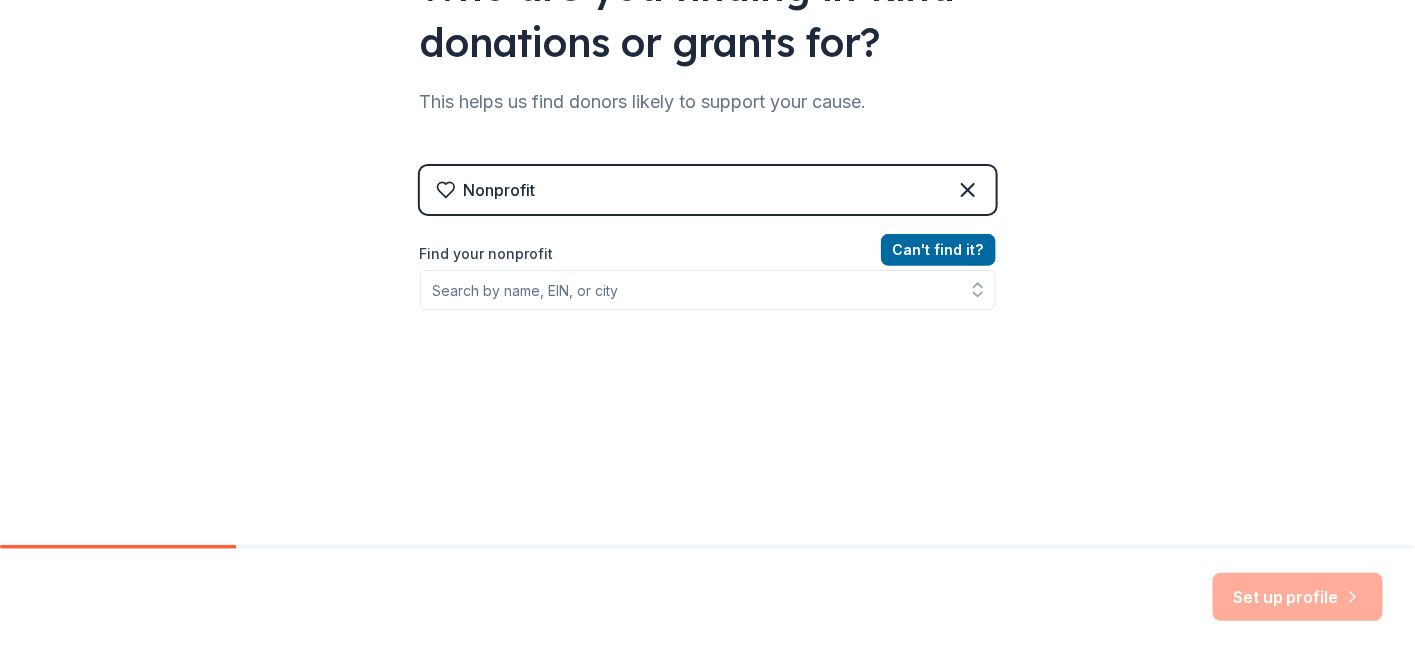 scroll, scrollTop: 252, scrollLeft: 0, axis: vertical 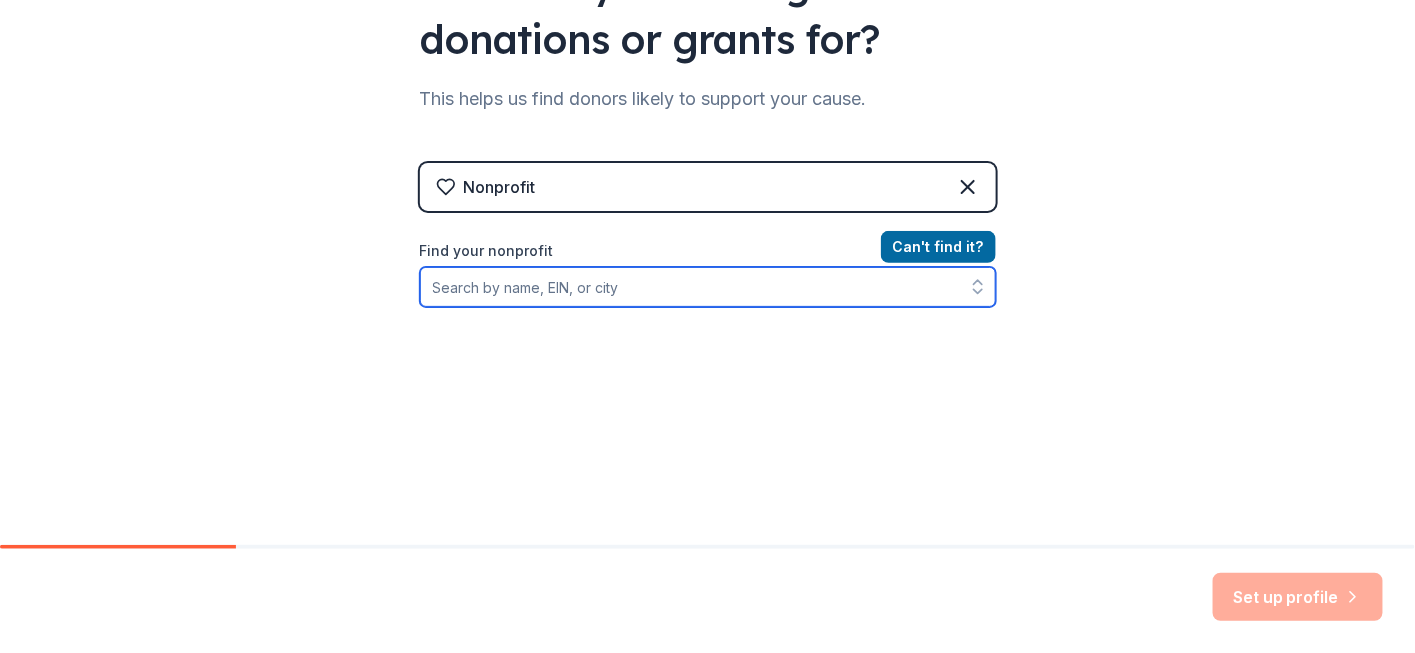 click on "Find your nonprofit" at bounding box center [708, 287] 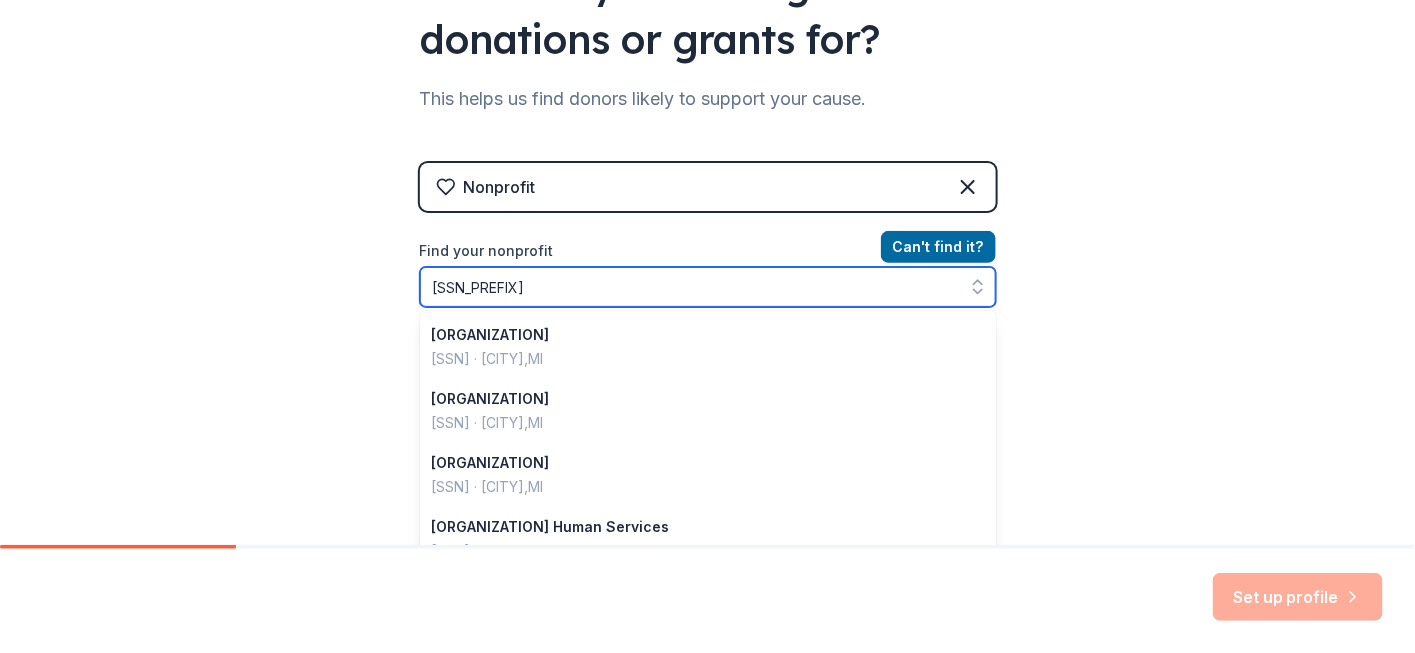 type on "[SSN]" 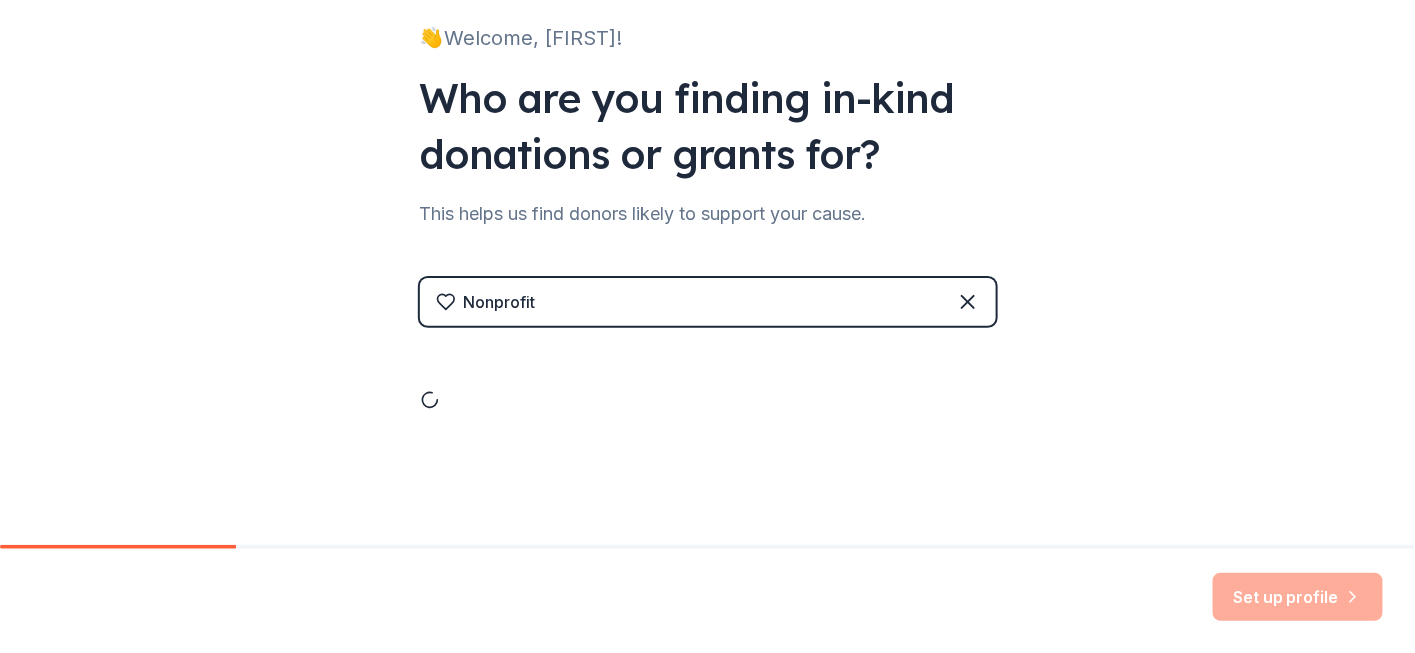 scroll, scrollTop: 252, scrollLeft: 0, axis: vertical 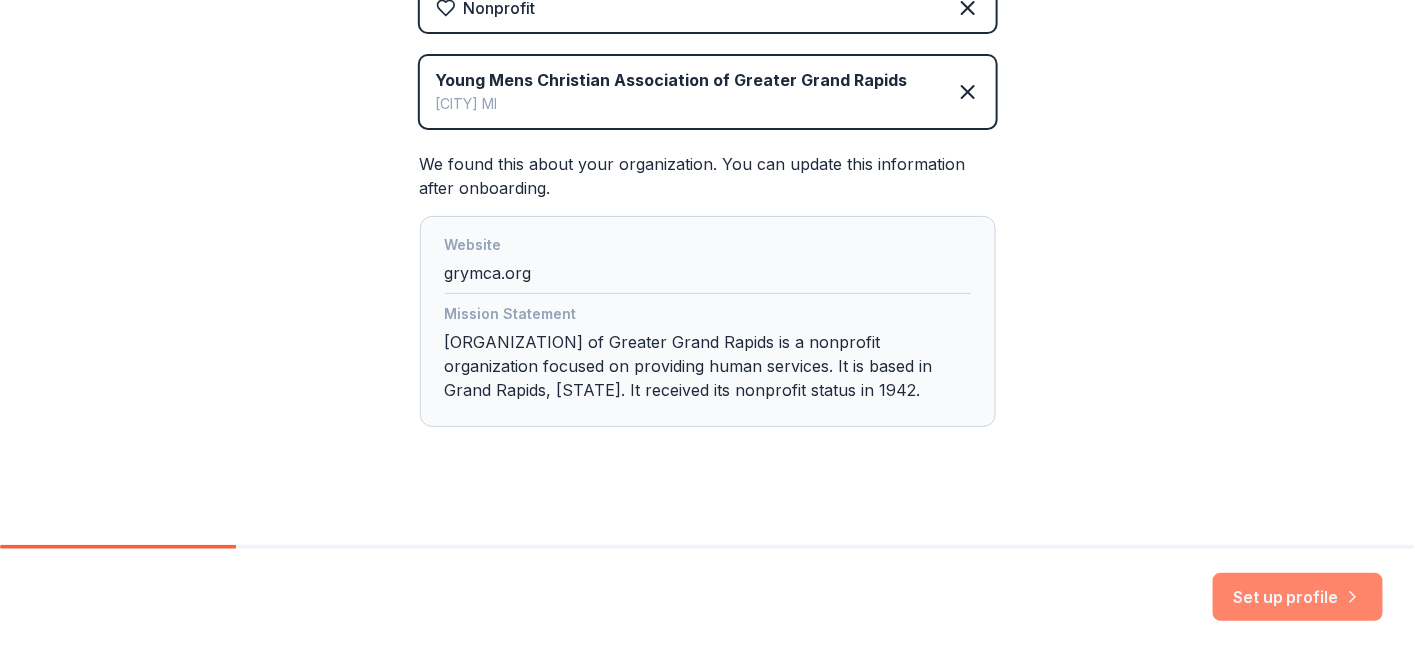click on "Set up profile" at bounding box center (1298, 597) 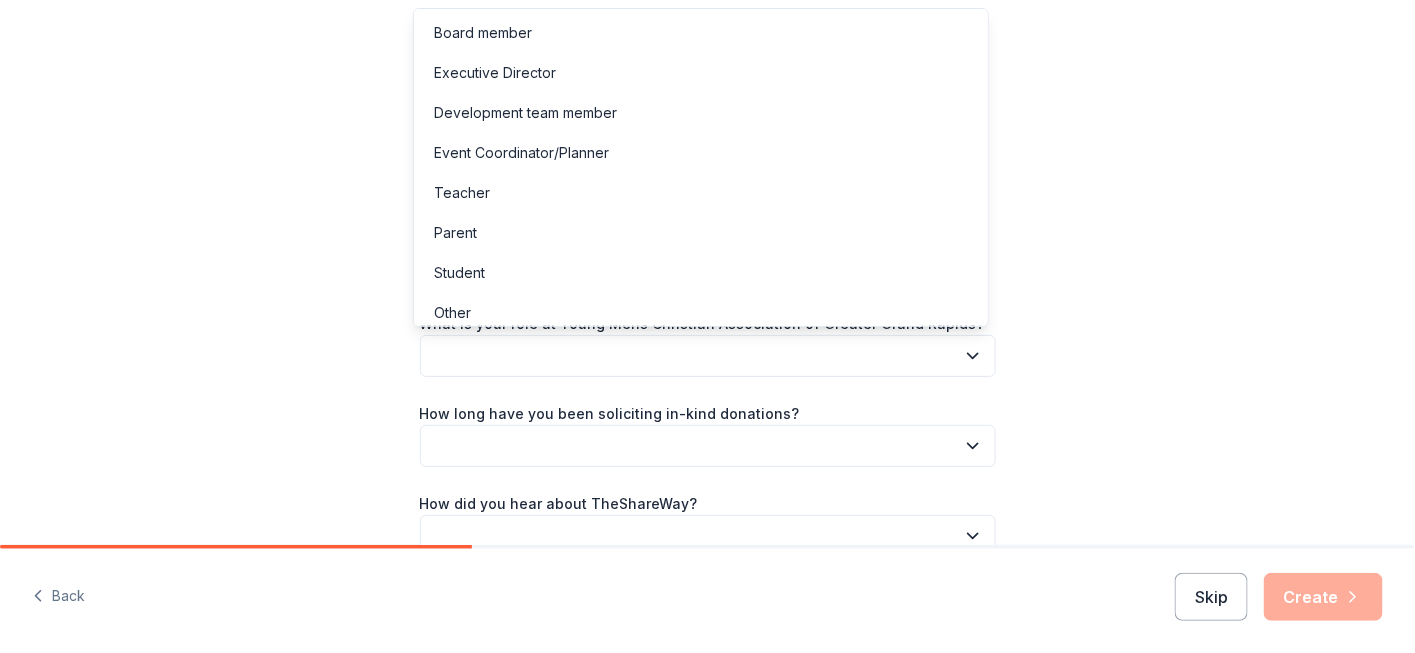 click 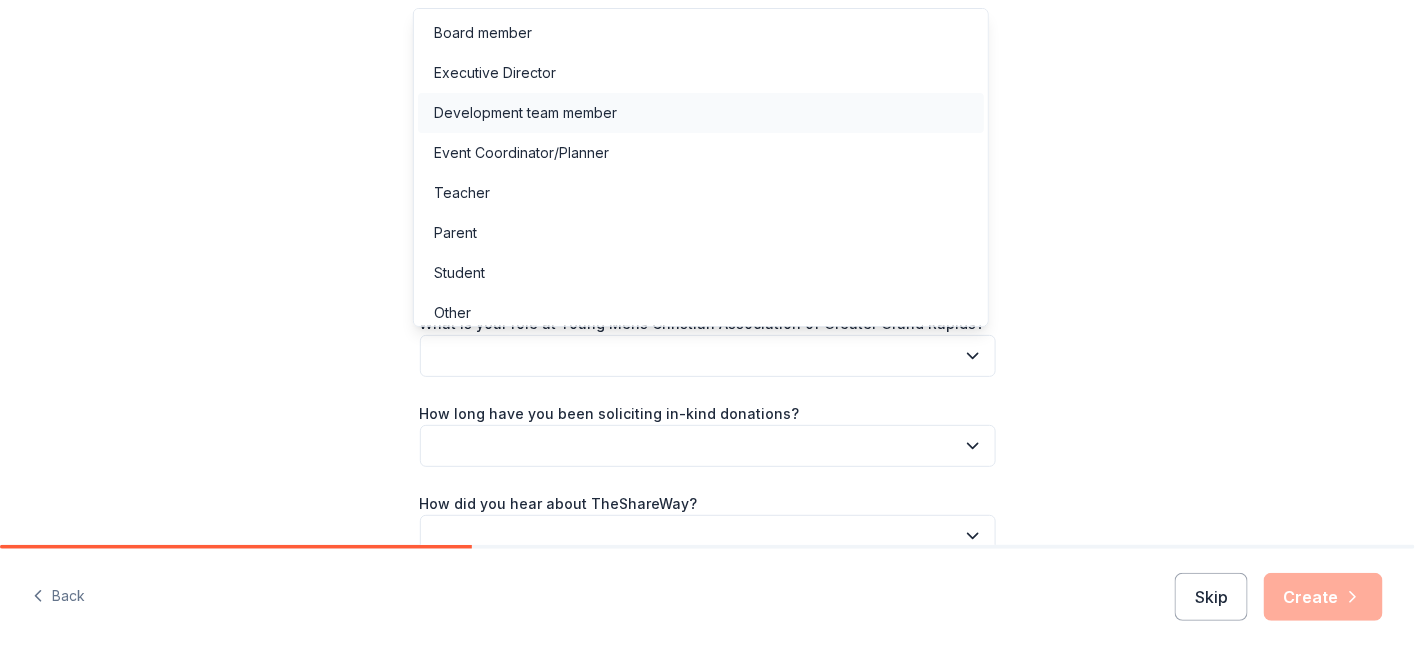 click on "Development team member" at bounding box center [701, 113] 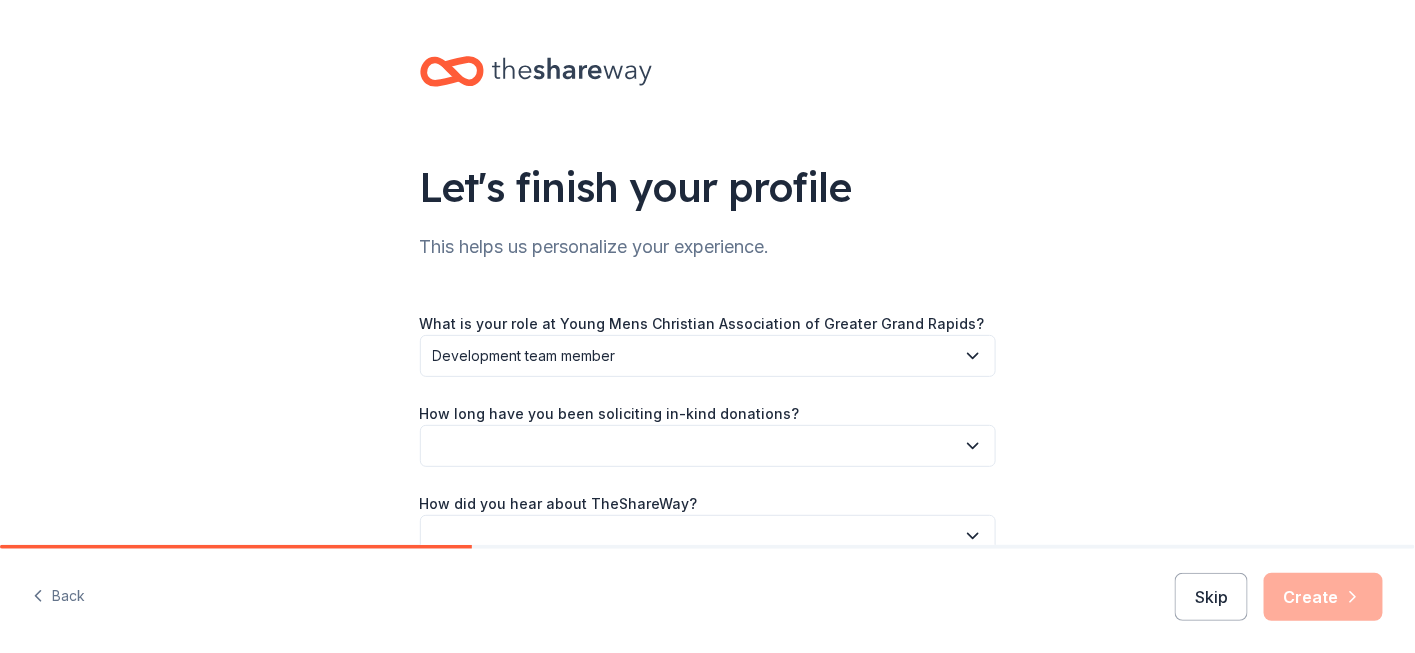 click at bounding box center (708, 446) 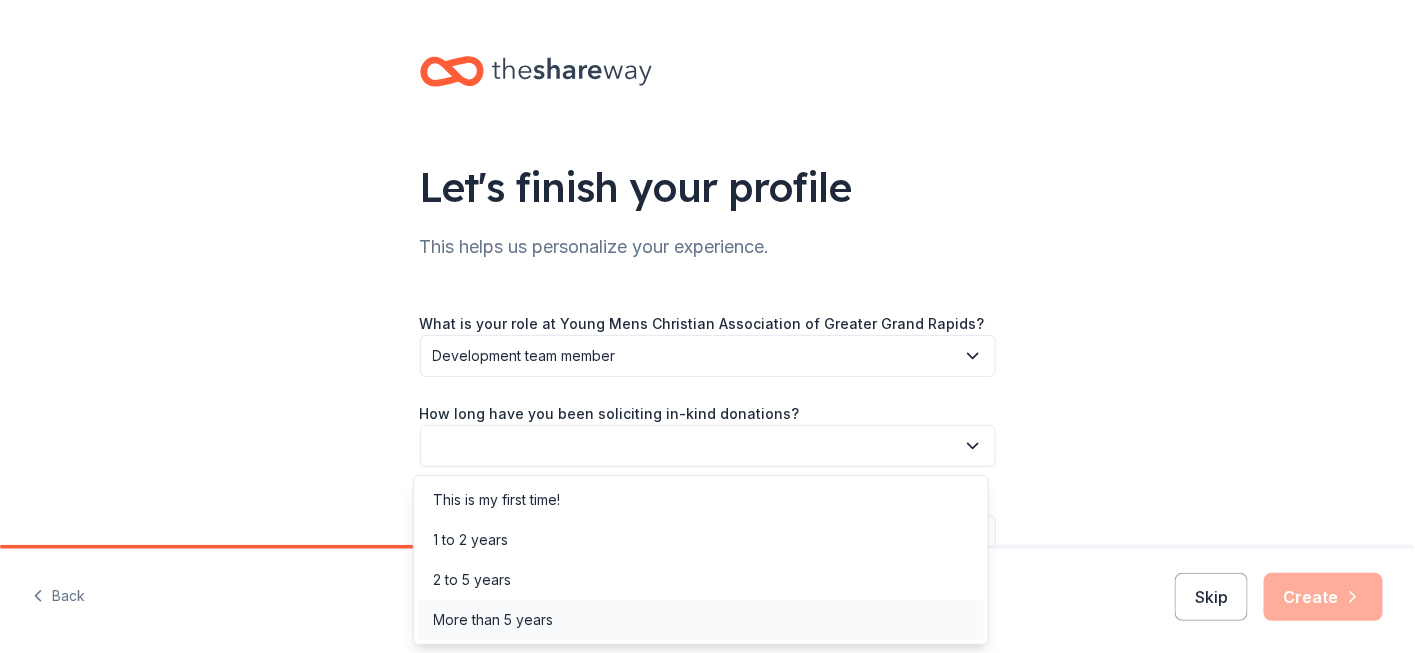 click on "More than 5 years" at bounding box center (701, 620) 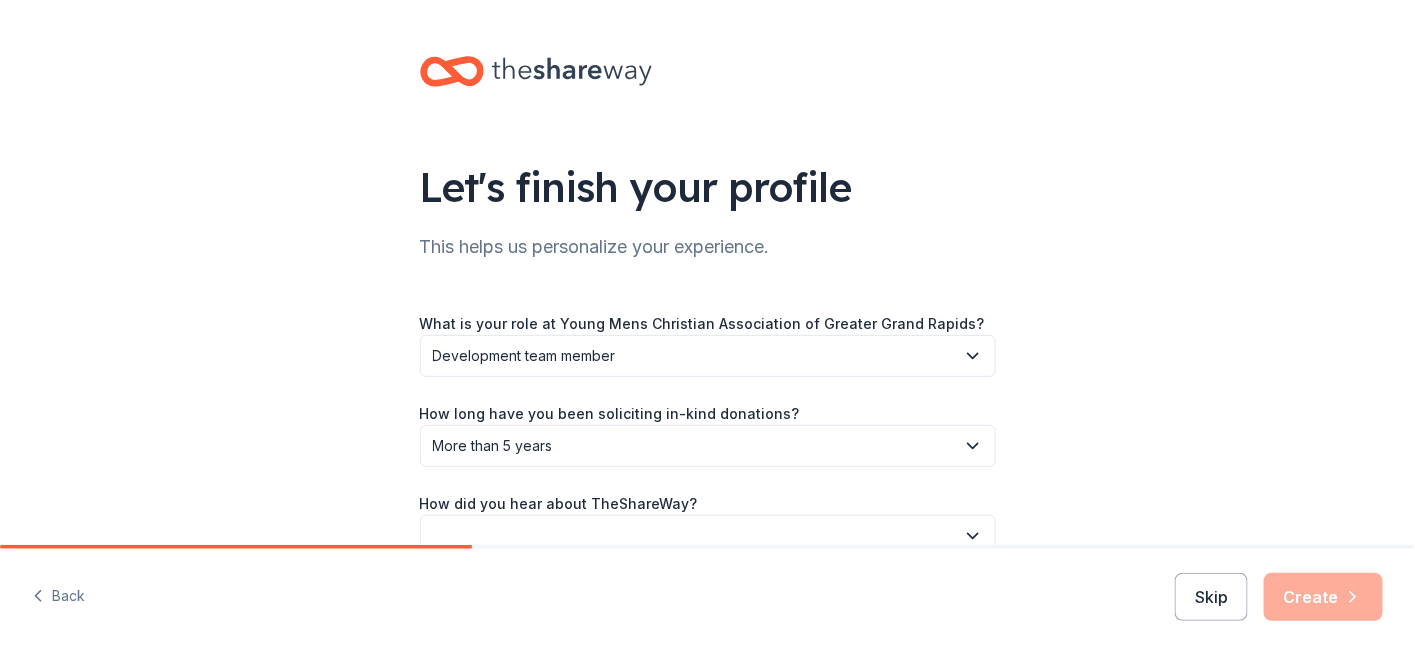 scroll, scrollTop: 107, scrollLeft: 0, axis: vertical 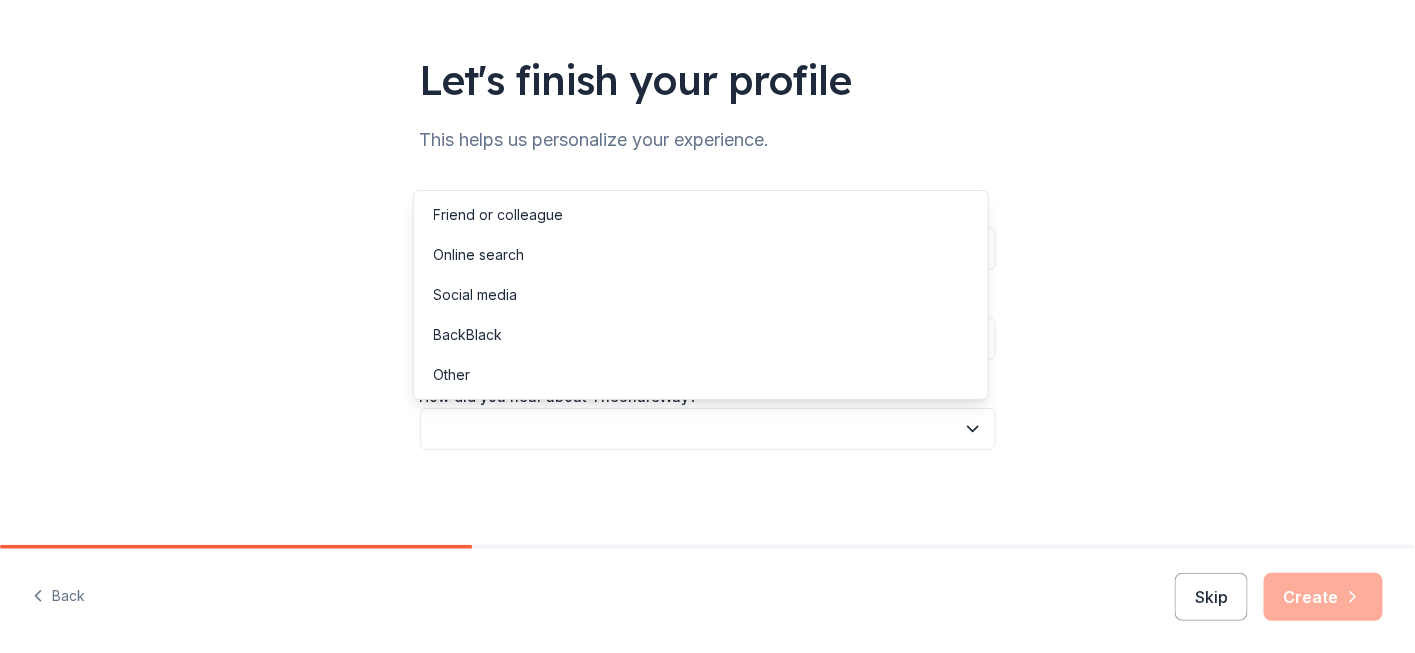 click 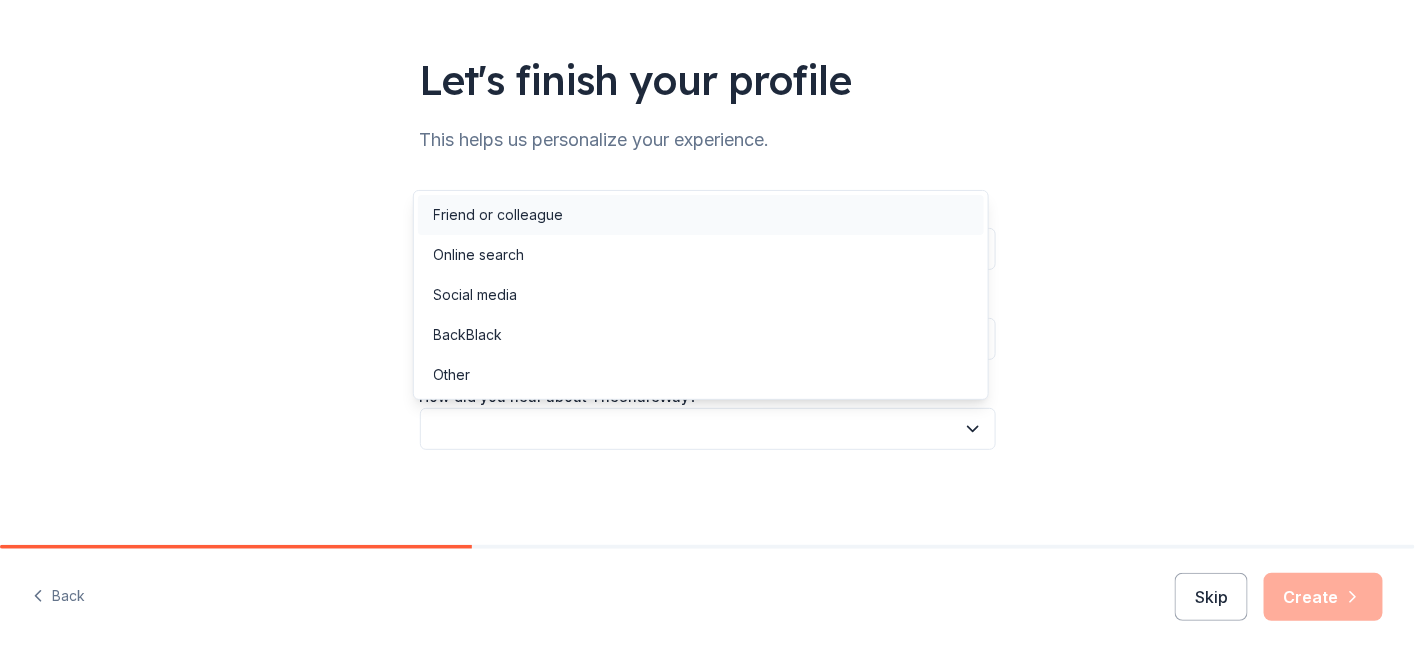 click on "Friend or colleague" at bounding box center [701, 215] 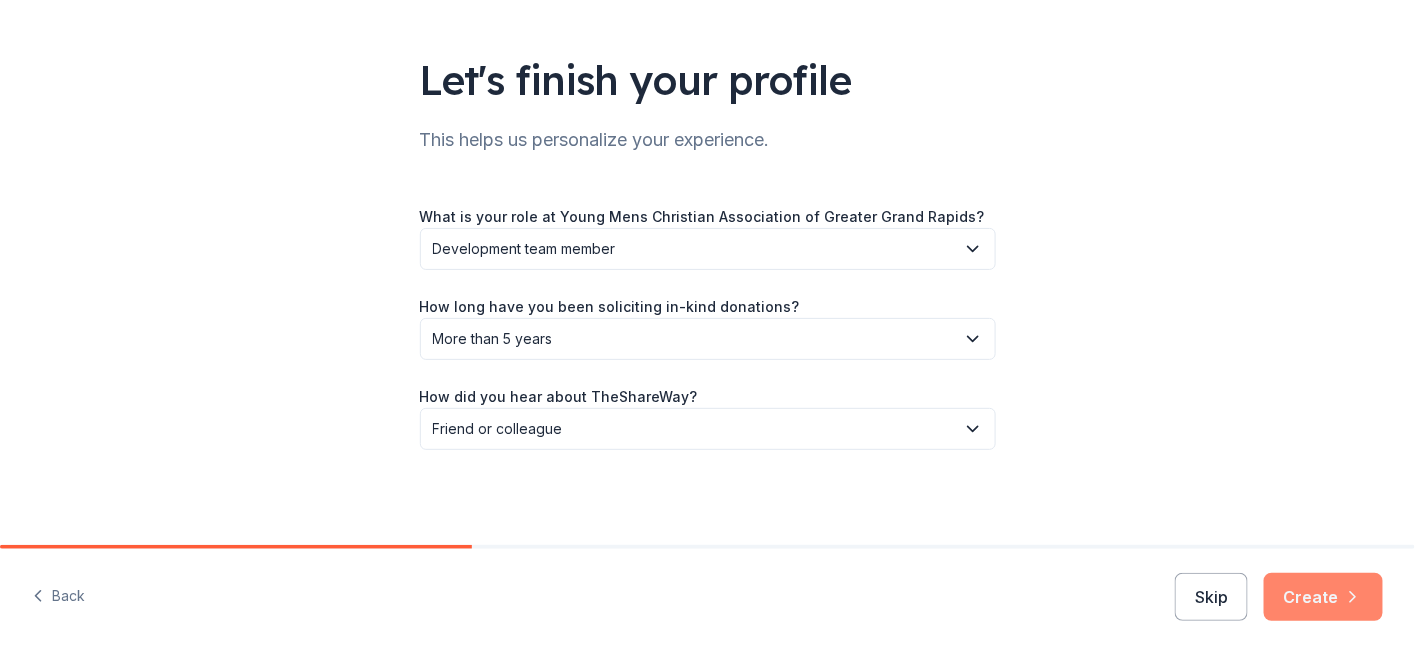 click on "Create" at bounding box center [1323, 597] 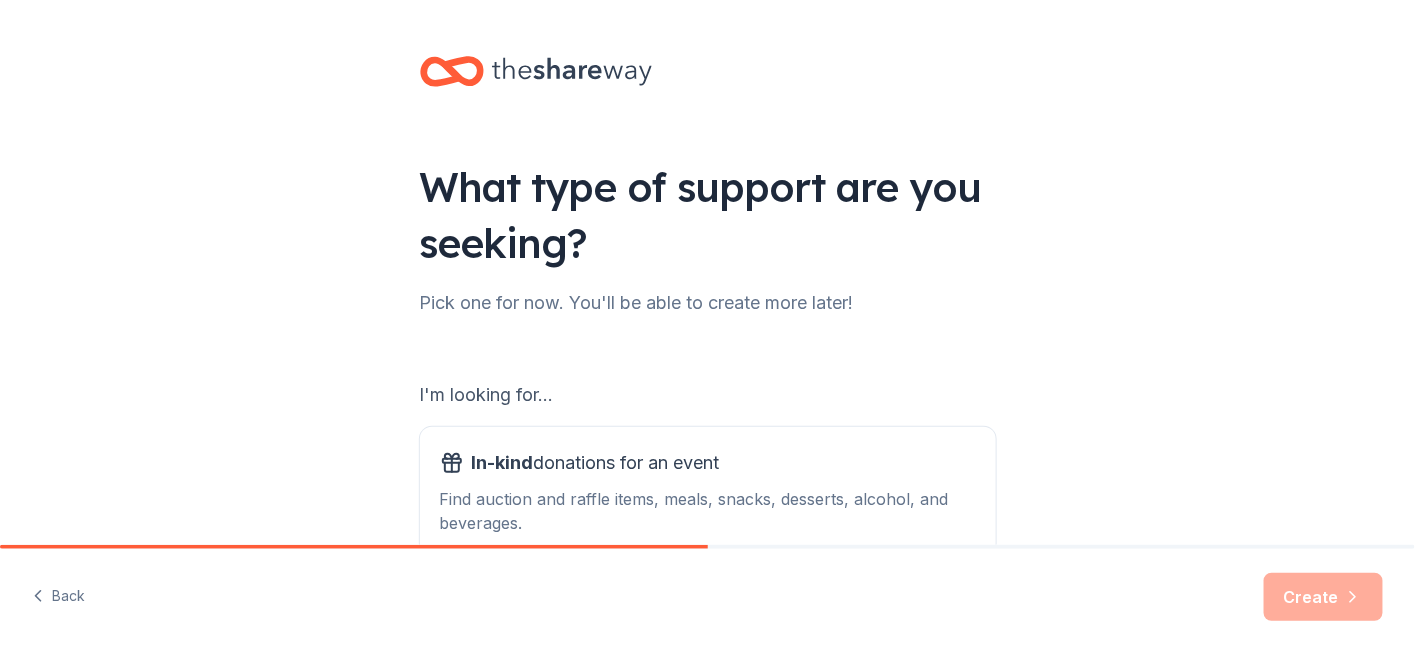 drag, startPoint x: 1414, startPoint y: 326, endPoint x: 1313, endPoint y: 510, distance: 209.8976 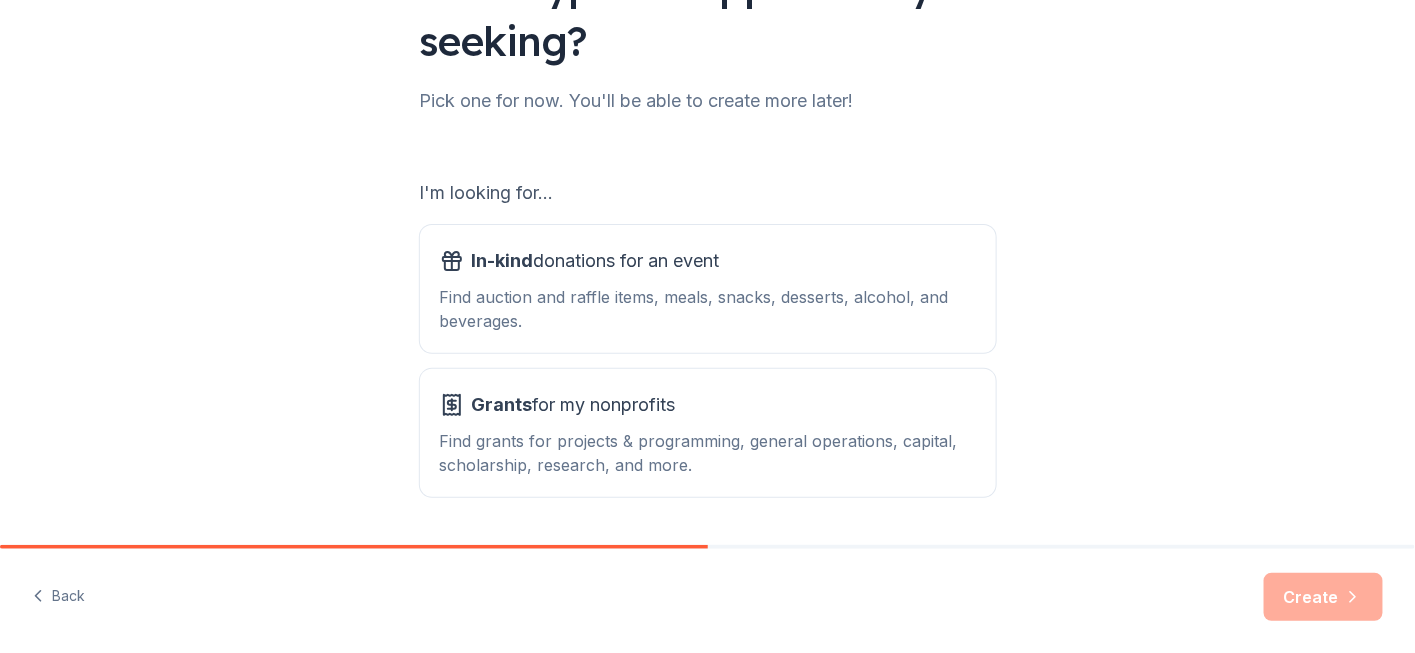 scroll, scrollTop: 217, scrollLeft: 0, axis: vertical 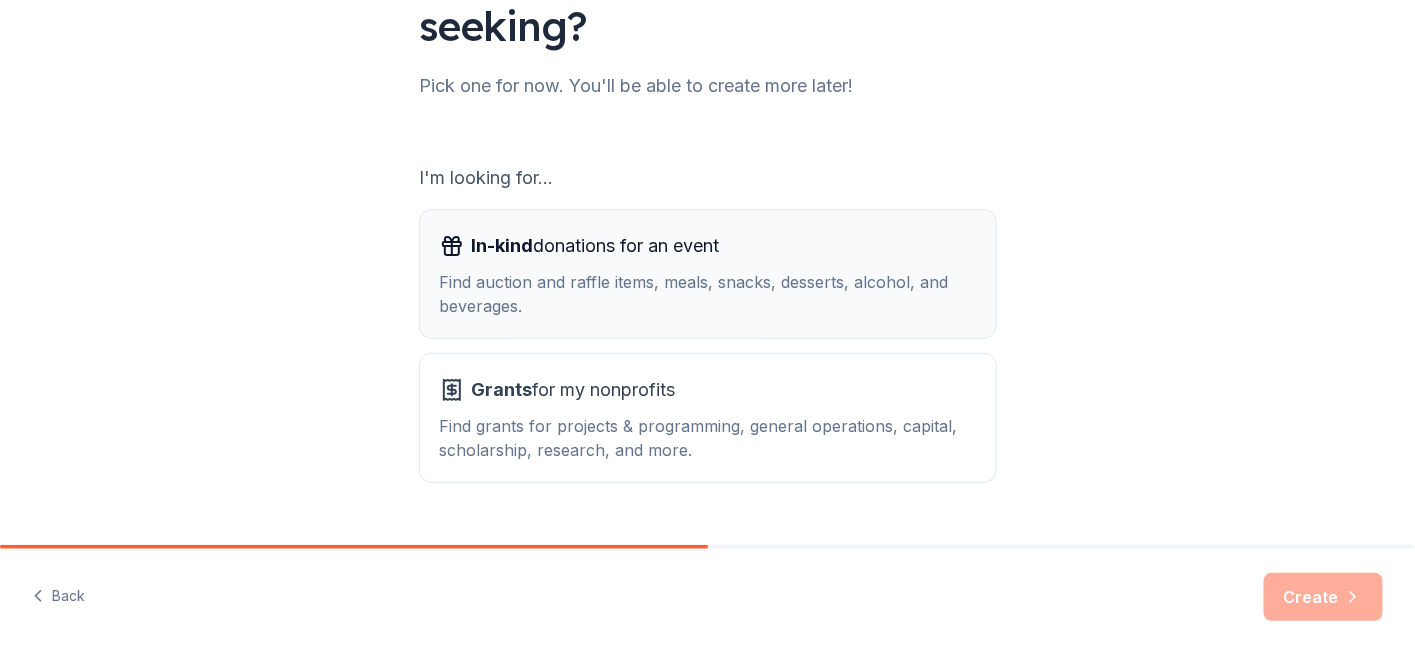 click on "In-kind  donations for an event Find auction and raffle items, meals, snacks, desserts, alcohol, and beverages." at bounding box center [708, 274] 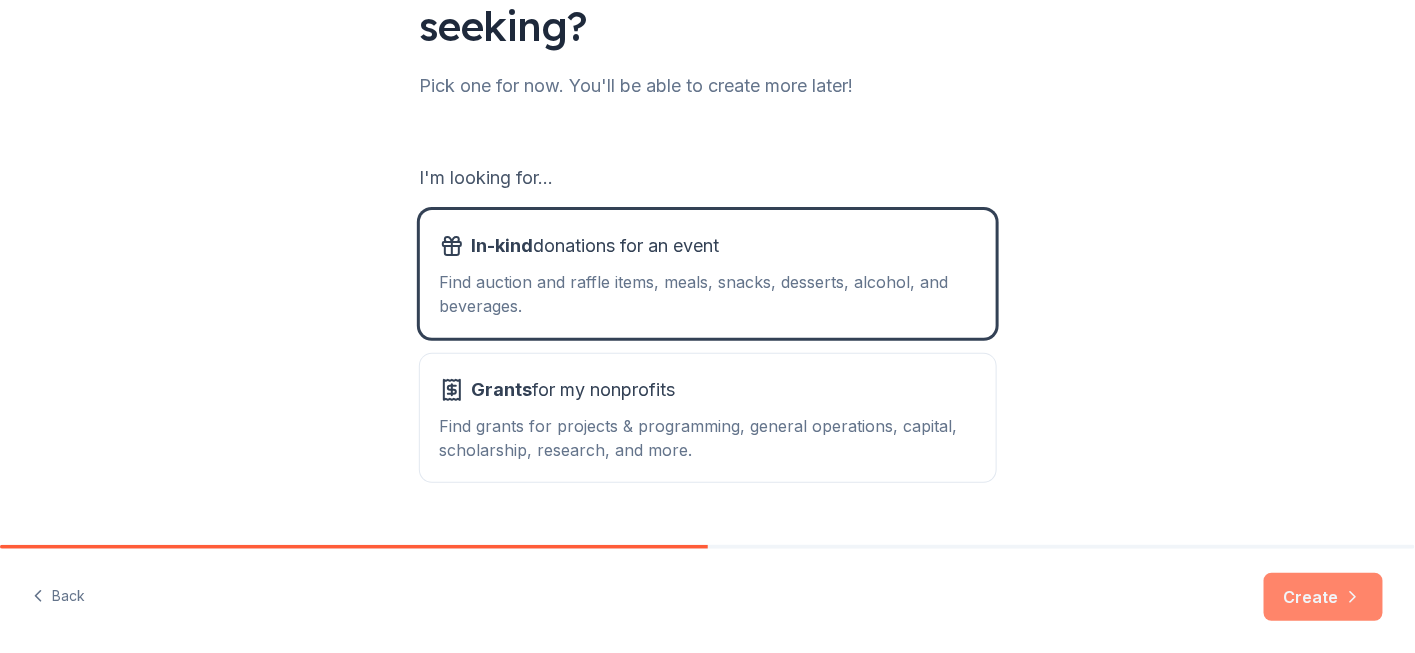 click on "Create" at bounding box center (1323, 597) 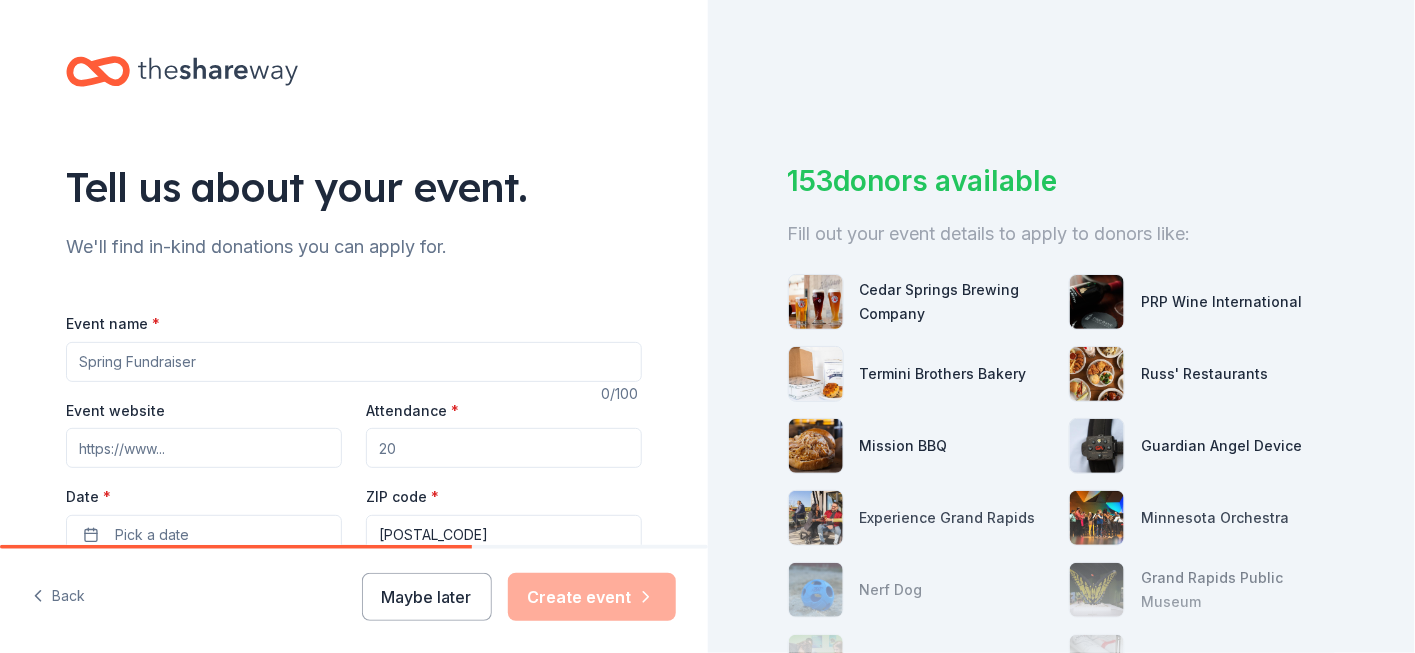 click on "Event name *" at bounding box center (354, 362) 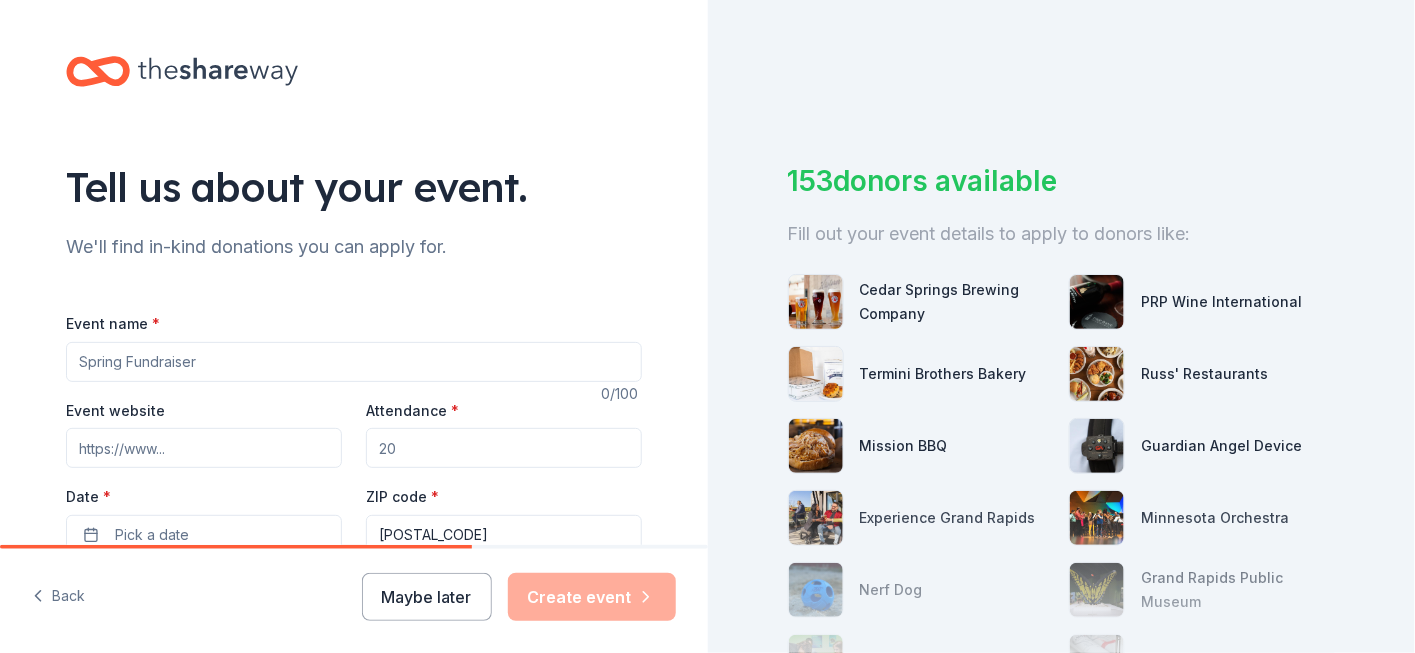 type on "Fall Fest Family Fun Day" 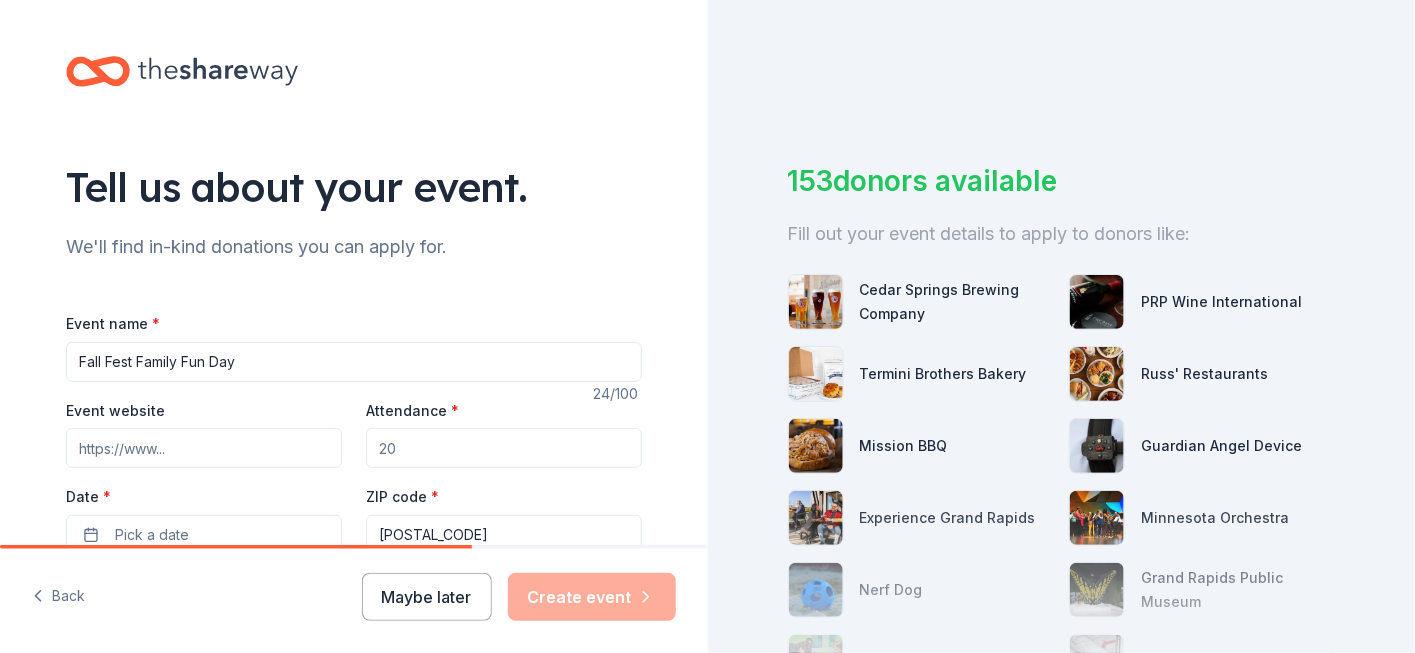 click on "Event website" at bounding box center [204, 448] 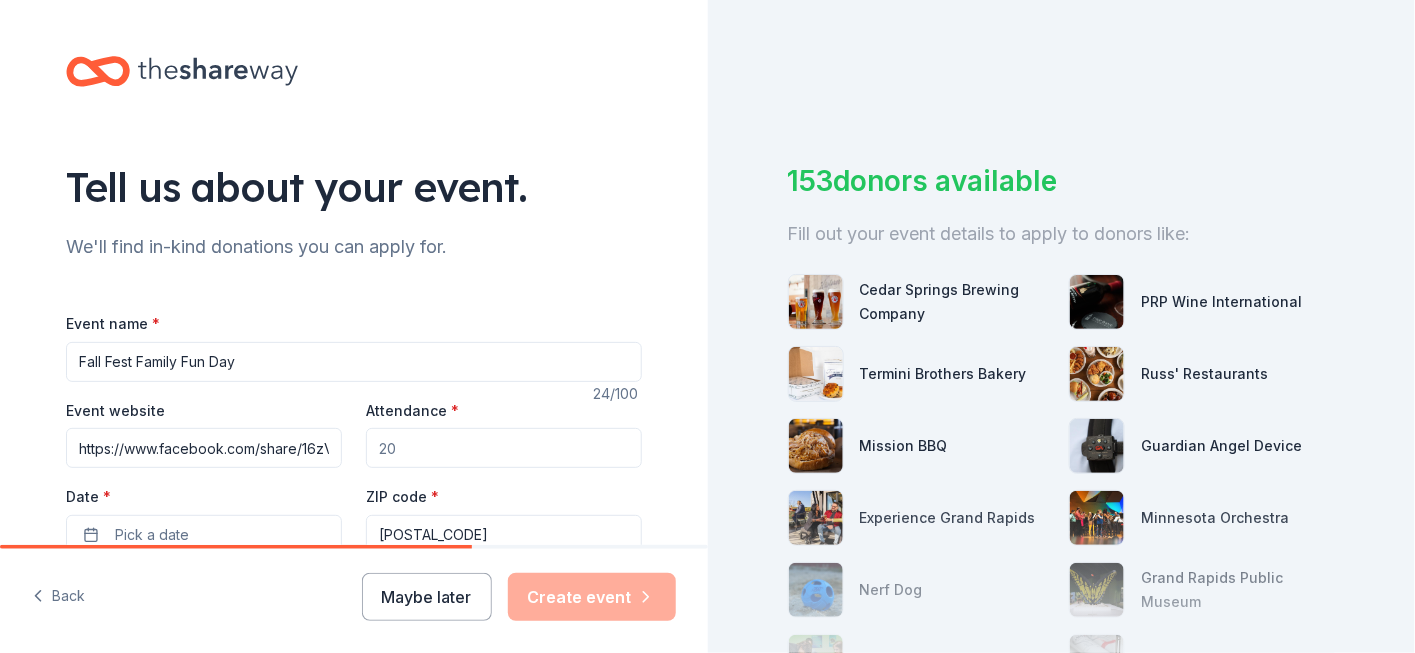 scroll, scrollTop: 0, scrollLeft: 65, axis: horizontal 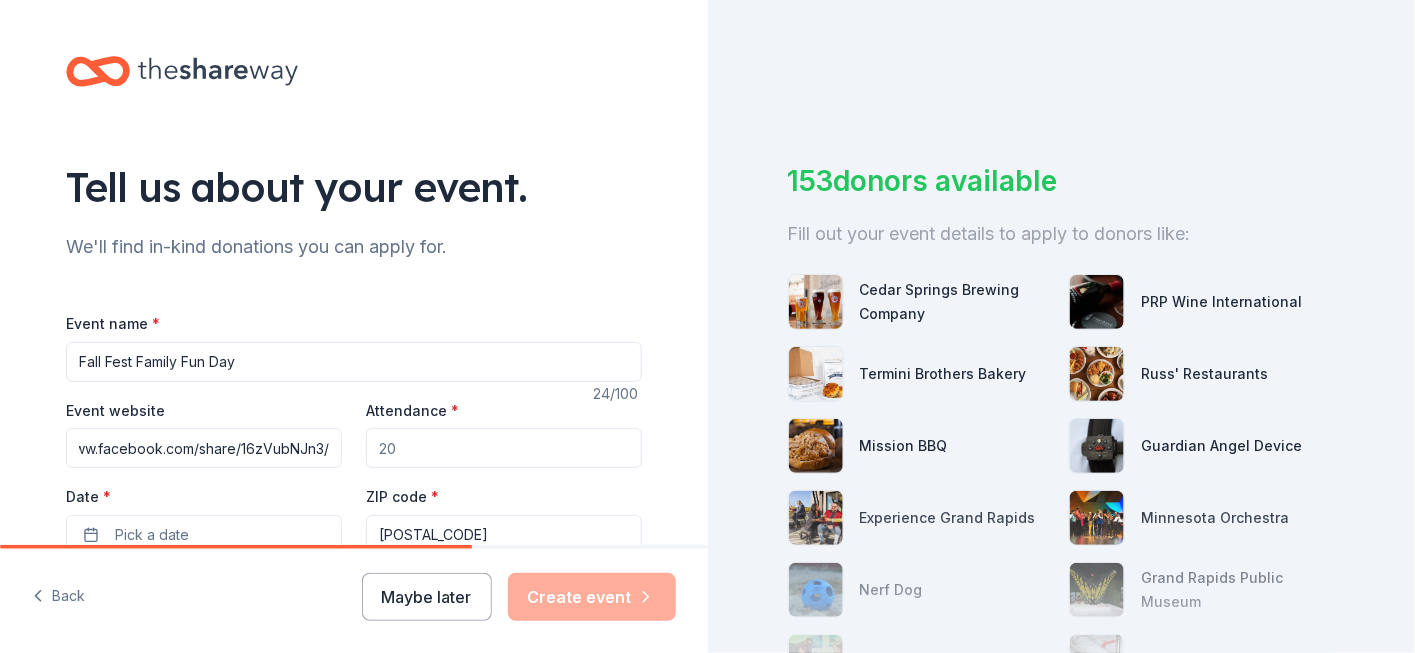 type on "https://www.facebook.com/share/16zVubNJn3/" 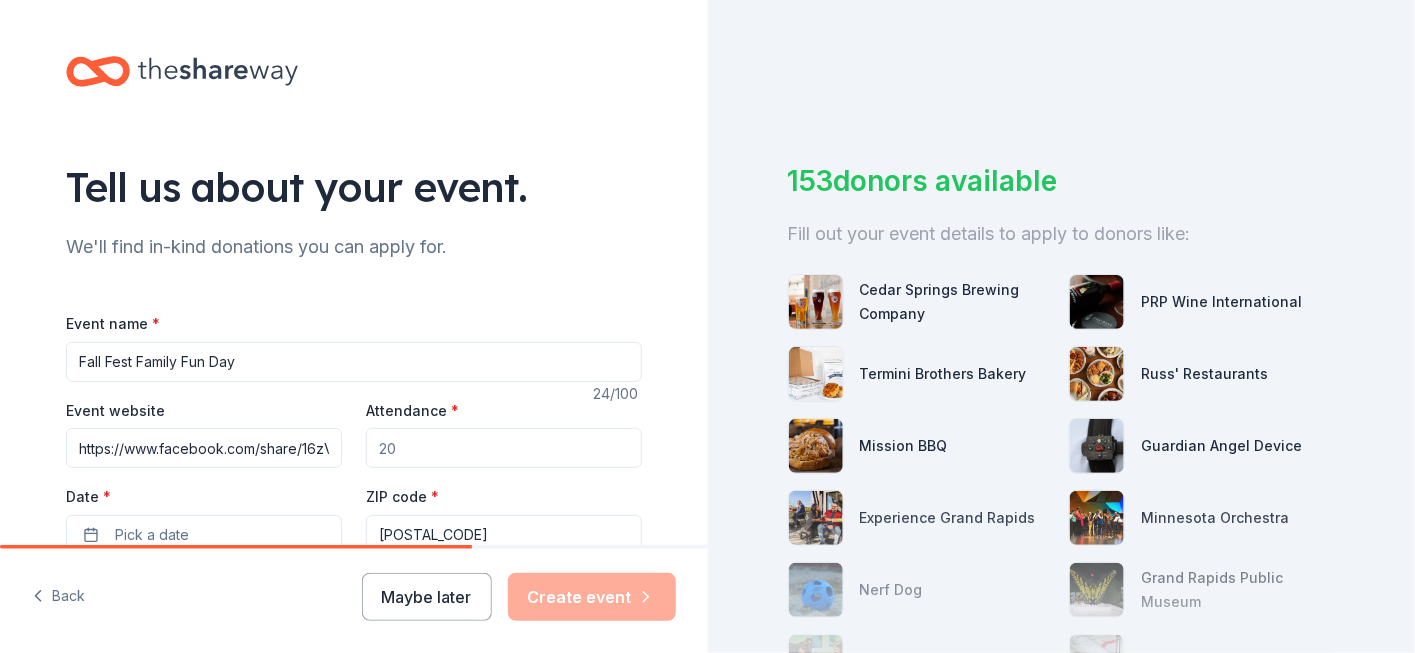 click on "Attendance *" at bounding box center (504, 448) 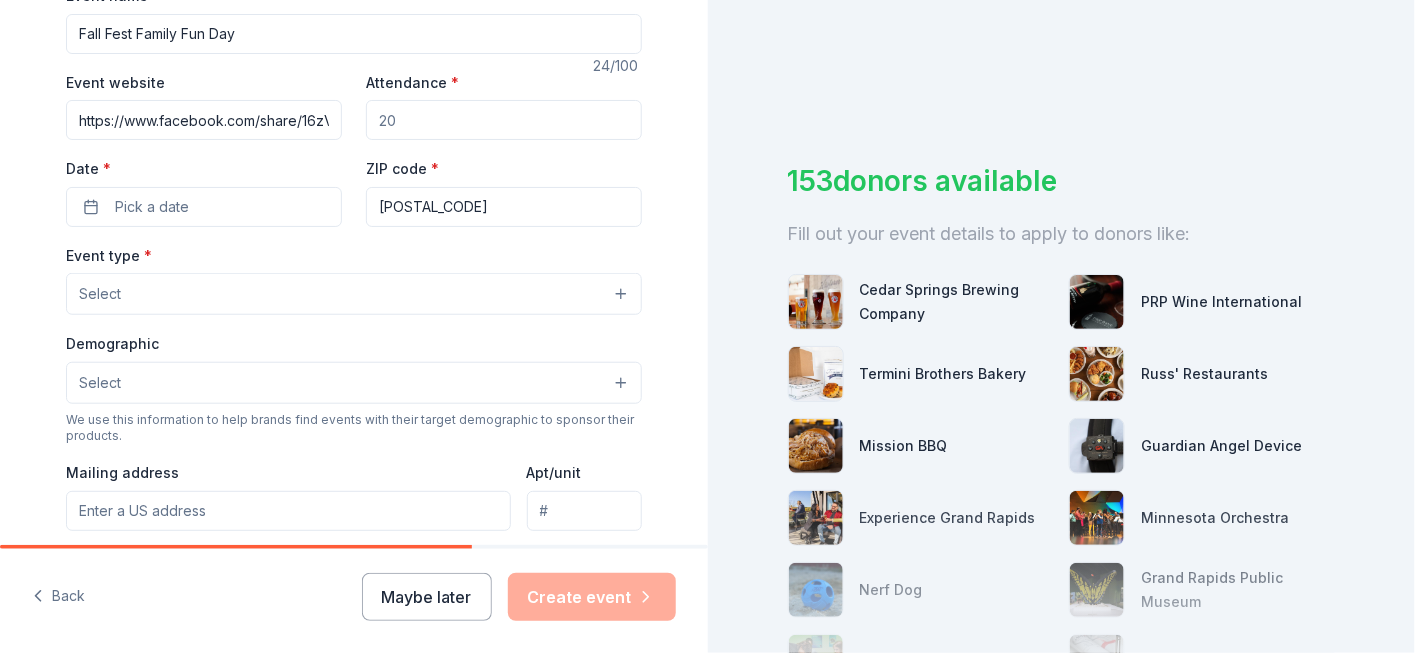scroll, scrollTop: 331, scrollLeft: 0, axis: vertical 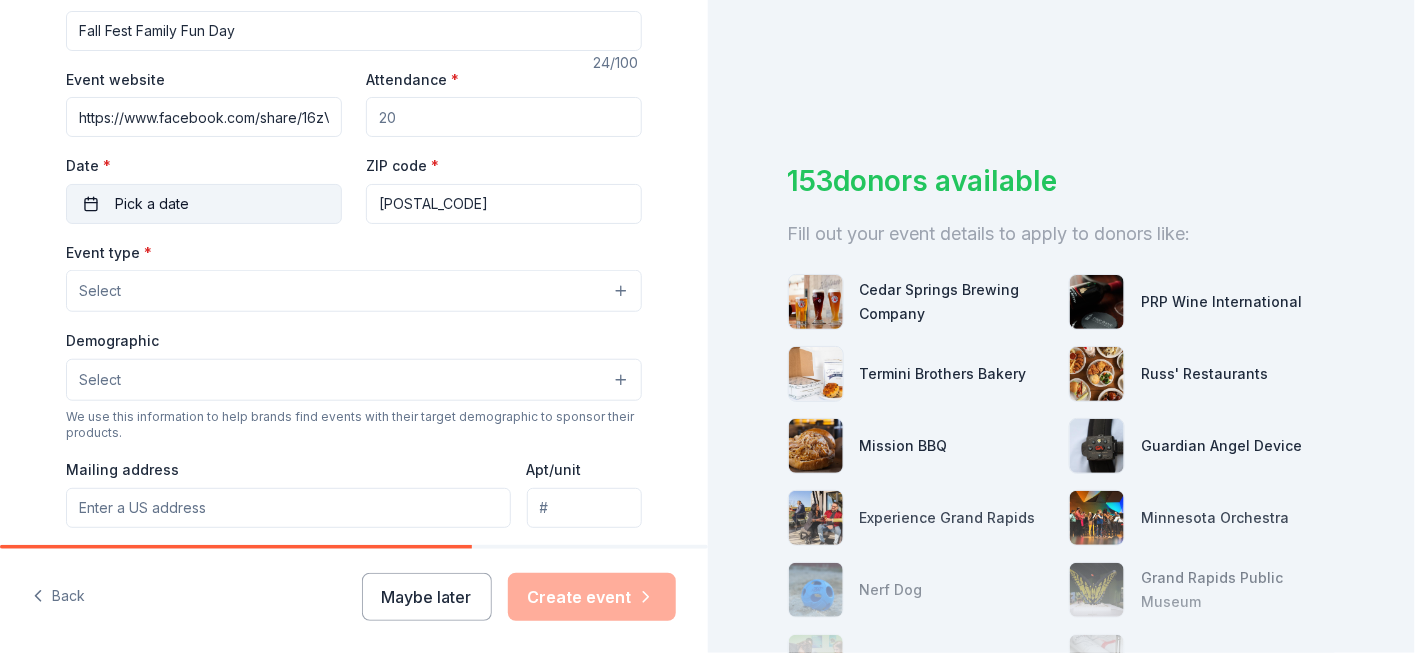 click on "Pick a date" at bounding box center (204, 204) 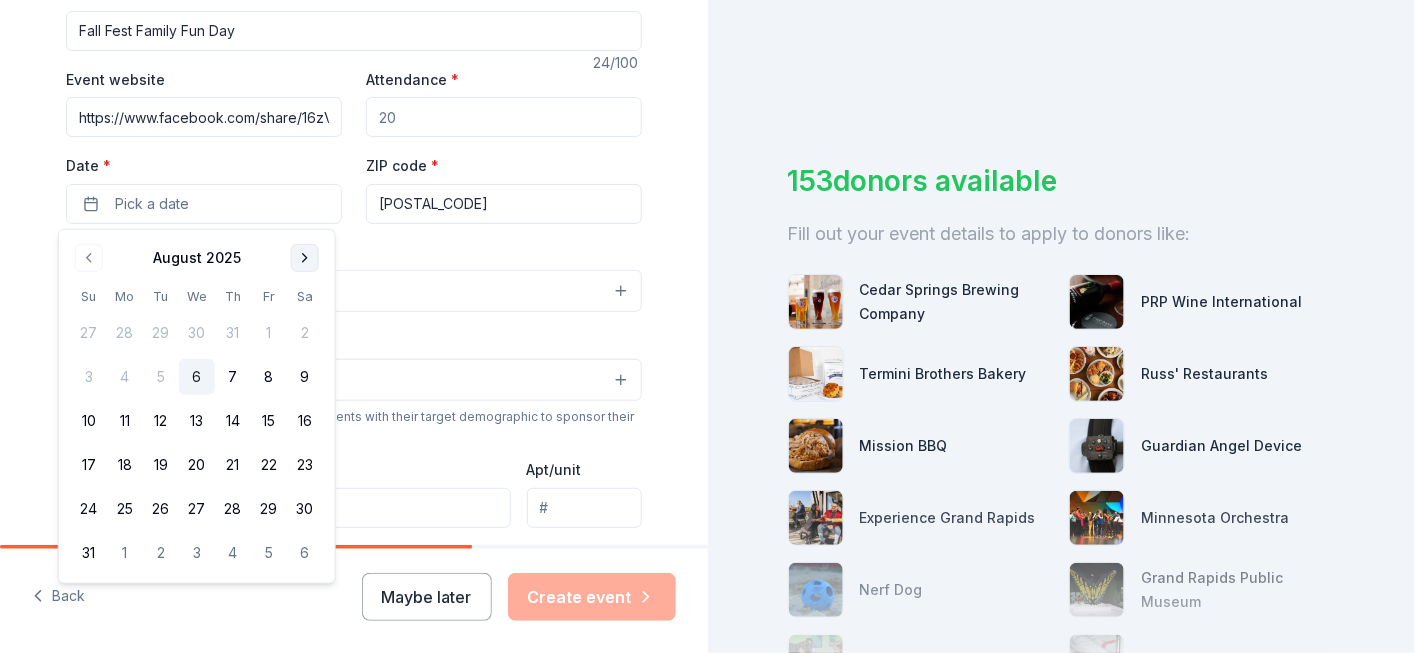 click at bounding box center [305, 258] 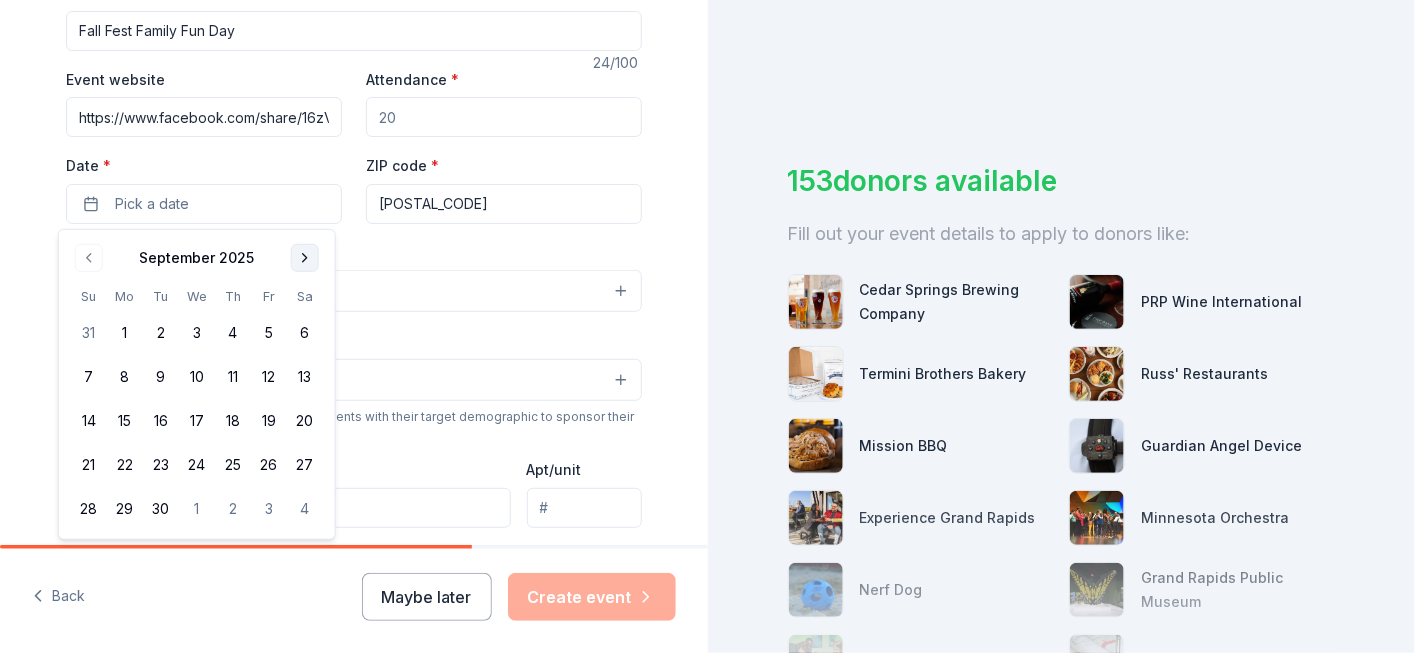 click at bounding box center [305, 258] 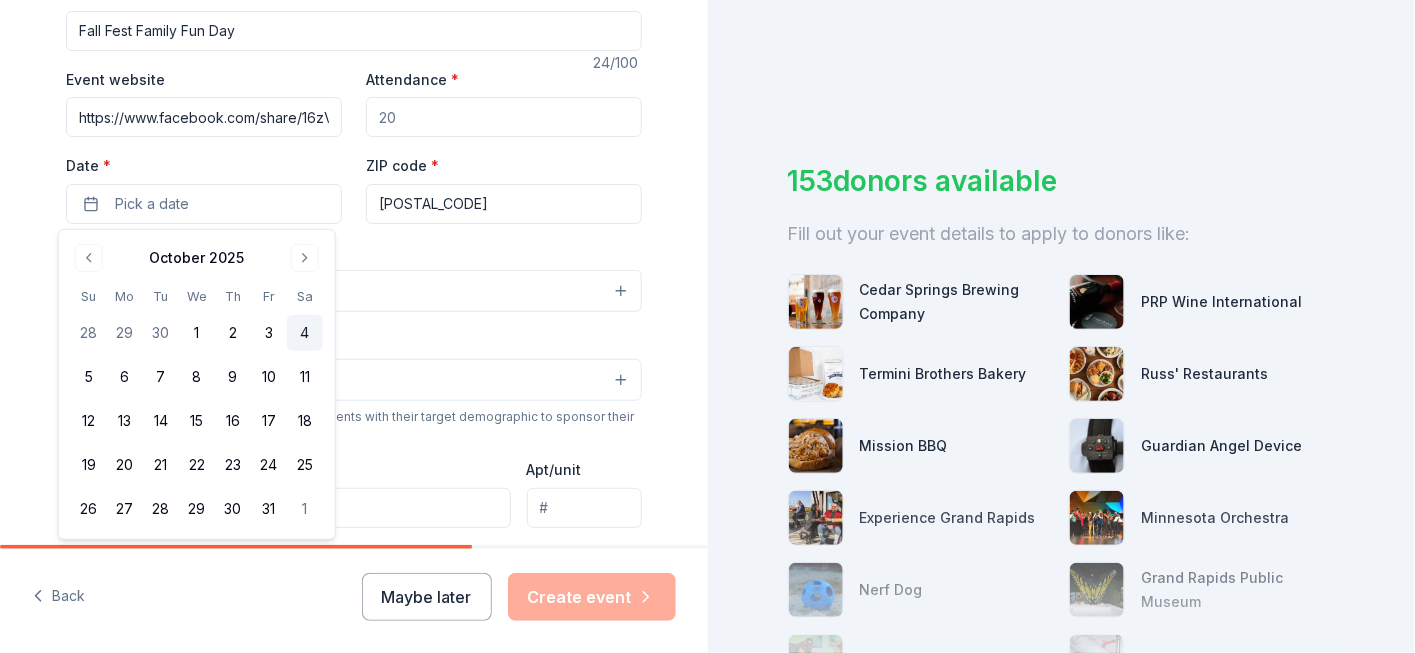 click on "4" at bounding box center [305, 333] 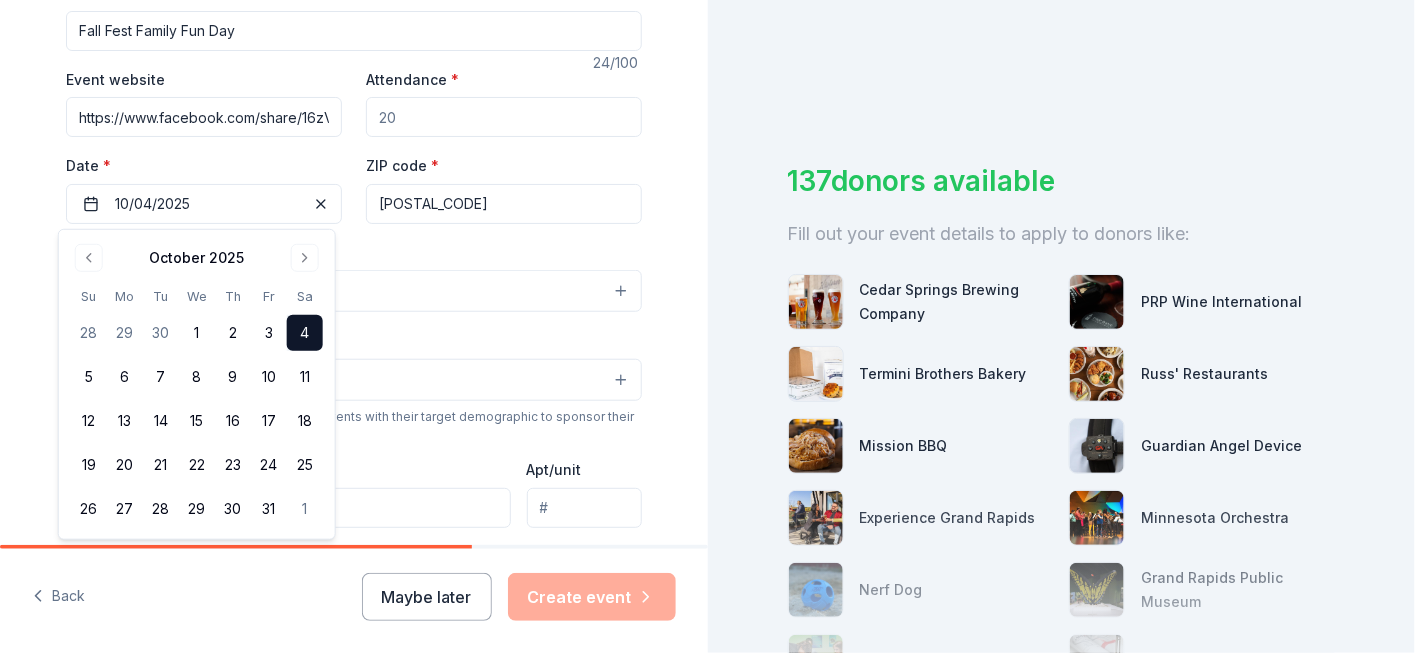 click on "[POSTAL_CODE]" at bounding box center [504, 204] 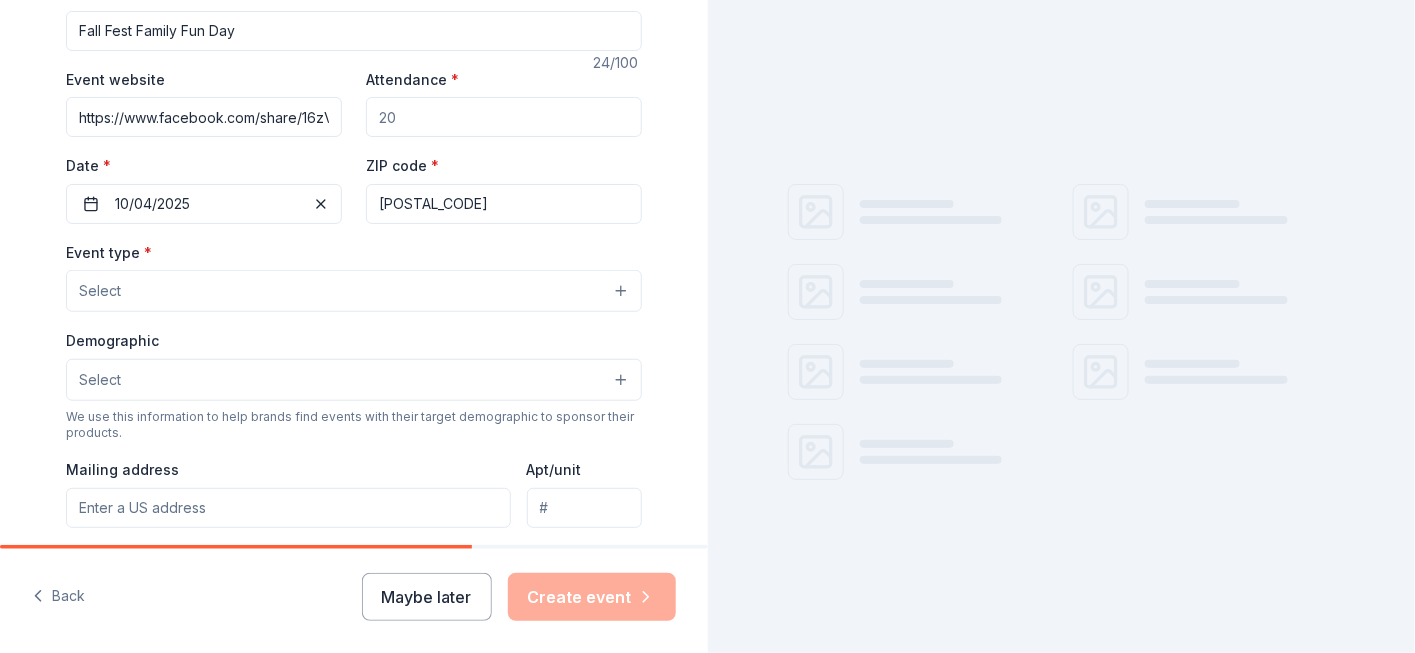 type on "[POSTAL_CODE]" 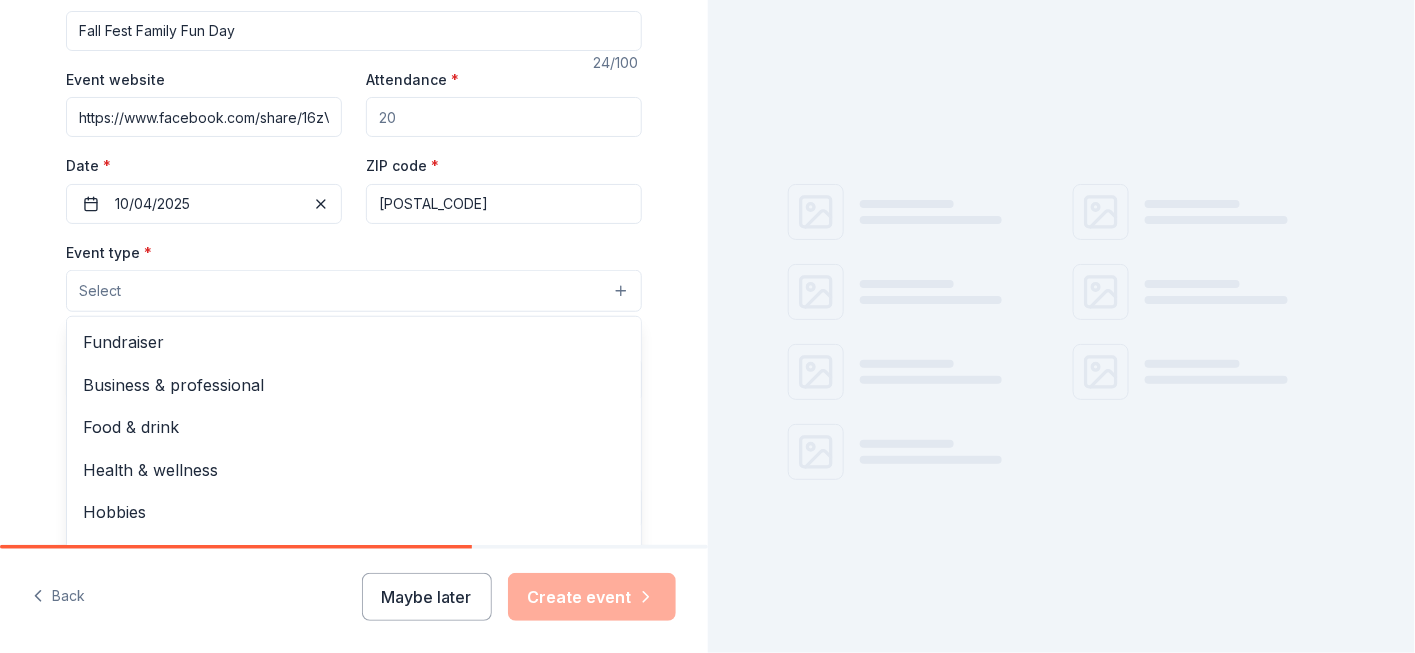 click on "Select" at bounding box center (354, 291) 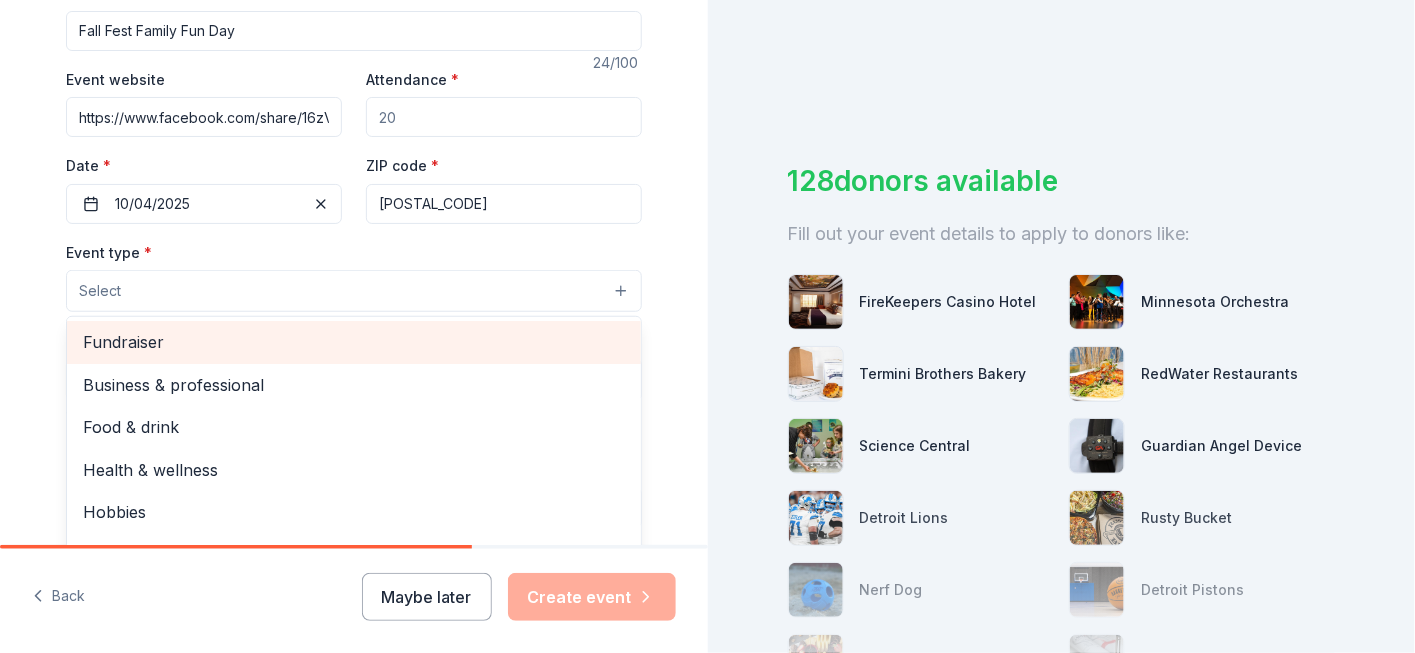 click on "Fundraiser" at bounding box center (354, 342) 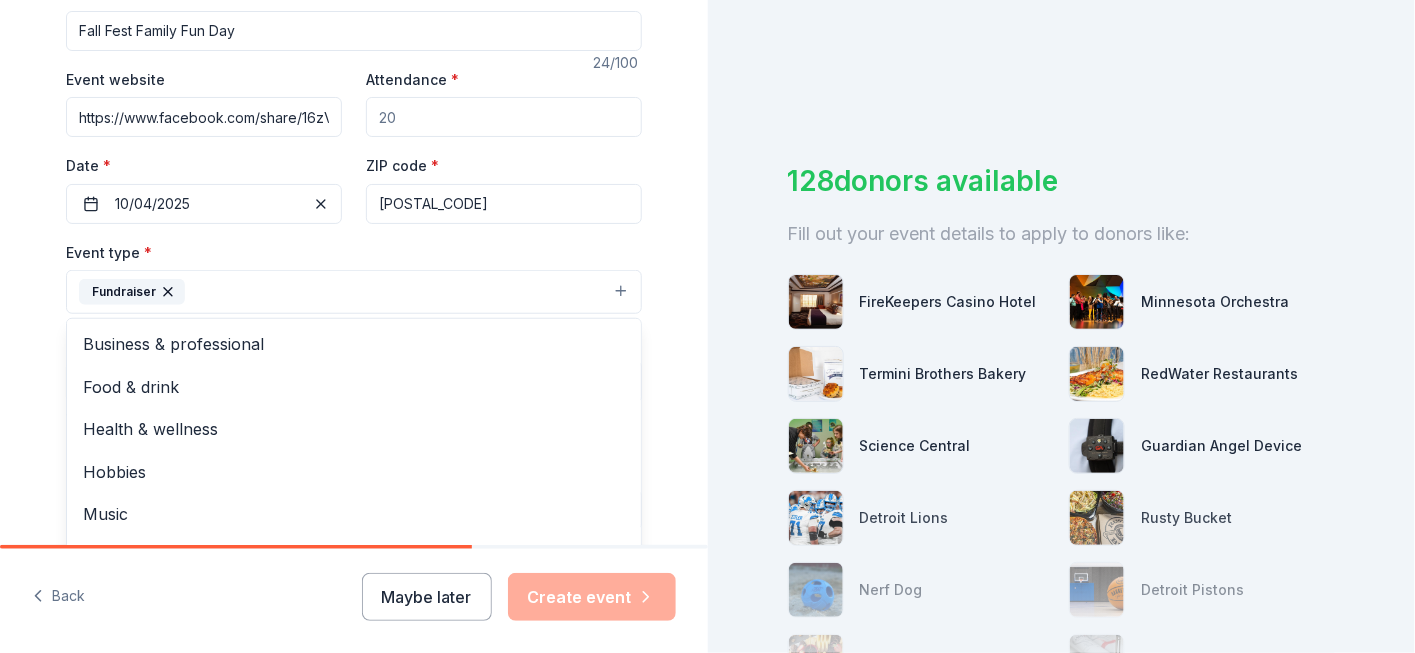 scroll, scrollTop: 23, scrollLeft: 0, axis: vertical 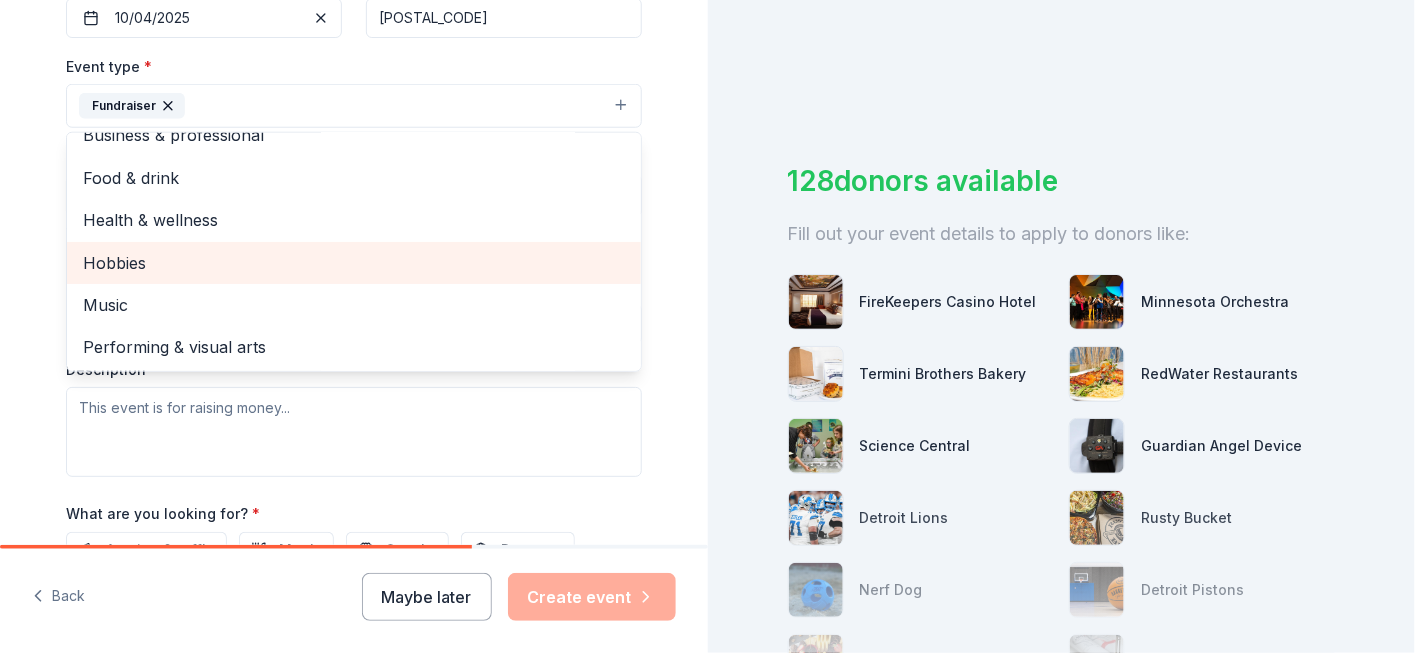 click on "Hobbies" at bounding box center [354, 263] 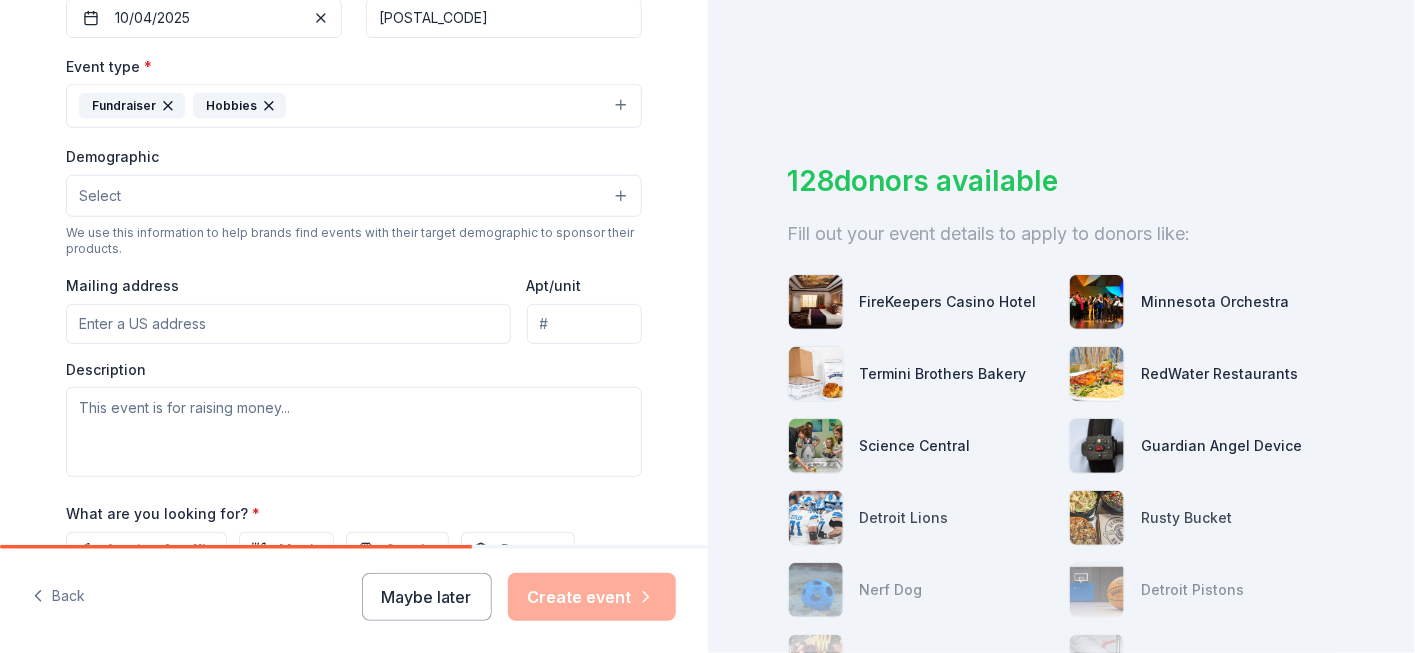 click 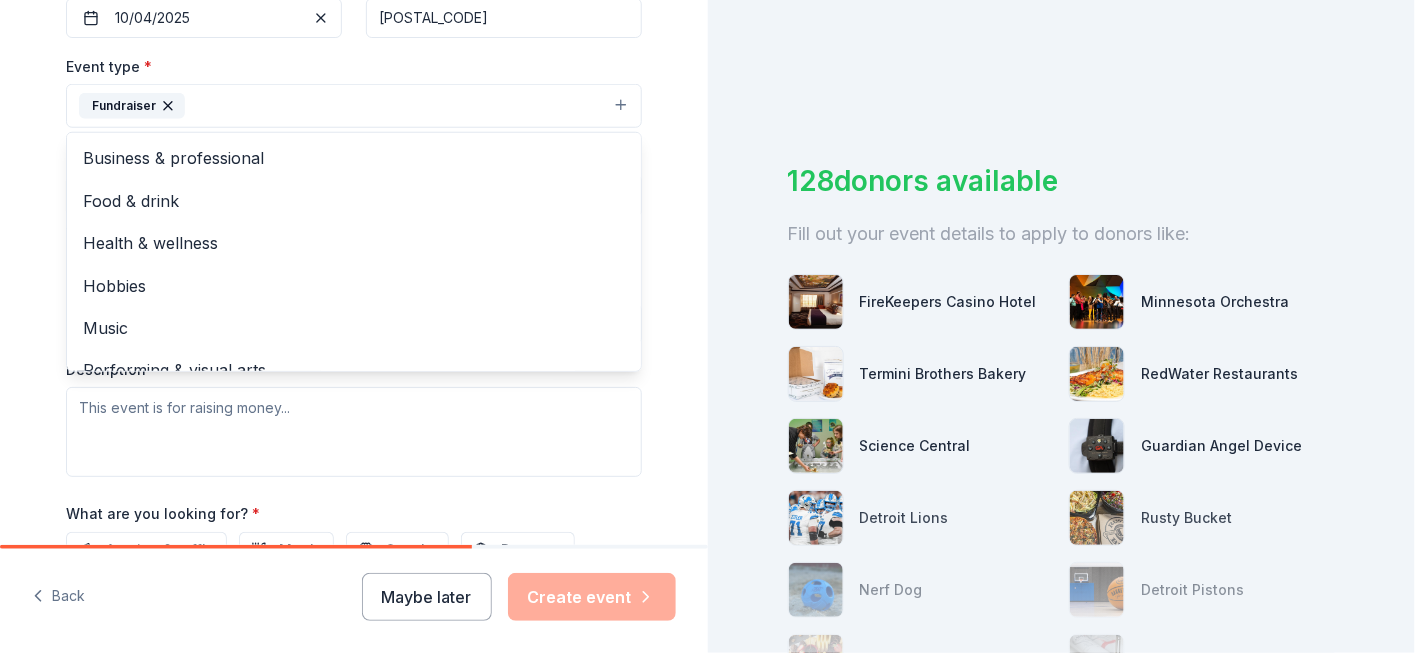 click on "Fundraiser" at bounding box center (354, 106) 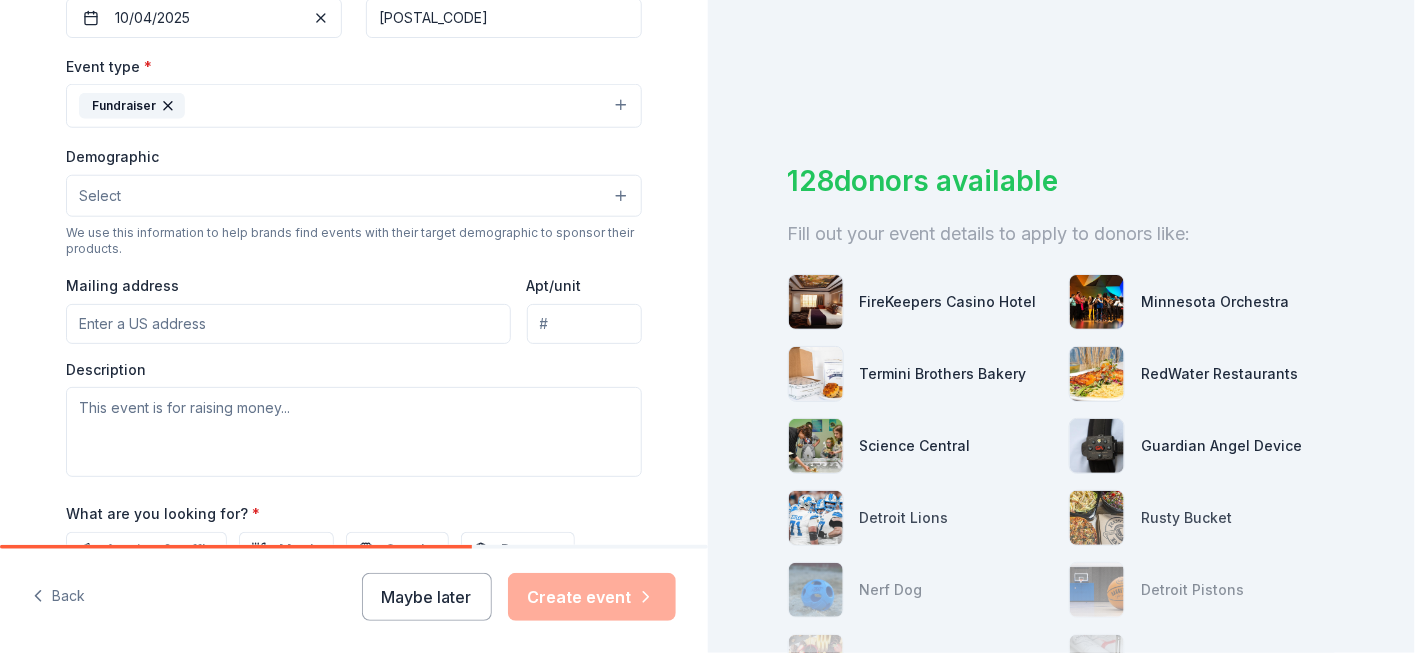click on "Fundraiser" at bounding box center (354, 106) 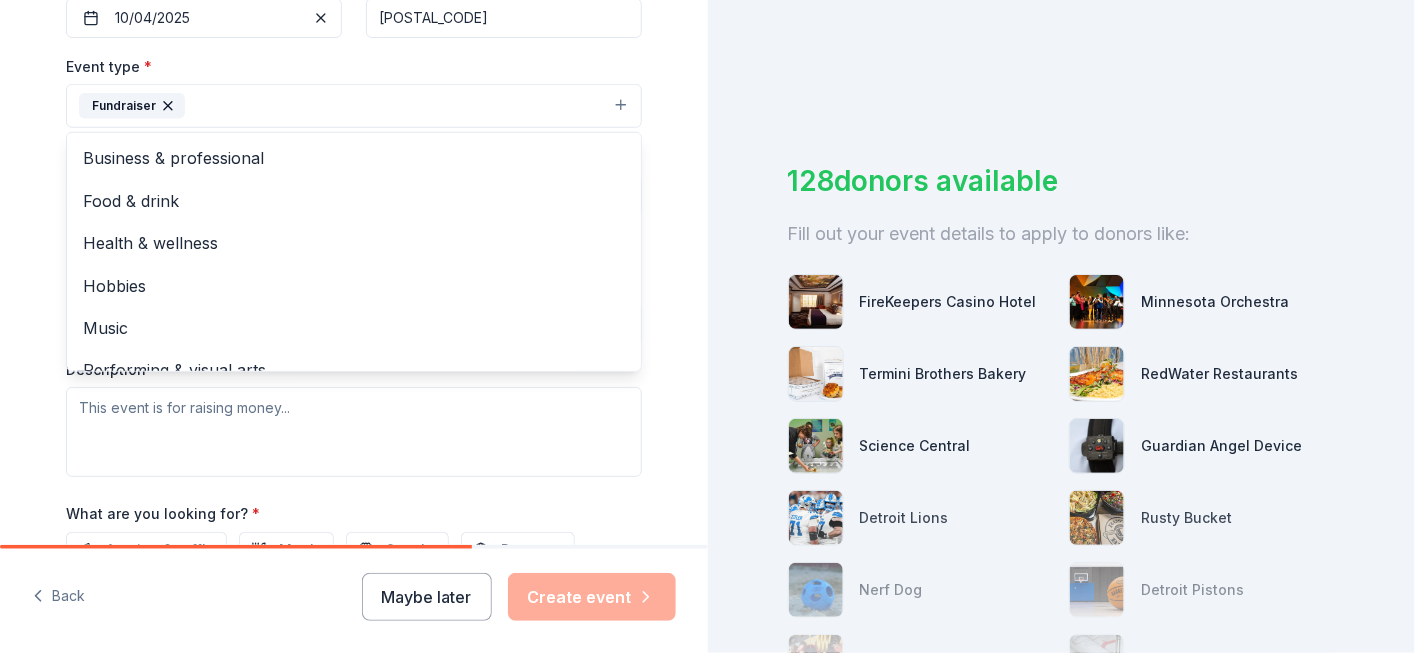 click on "Fundraiser" at bounding box center (354, 106) 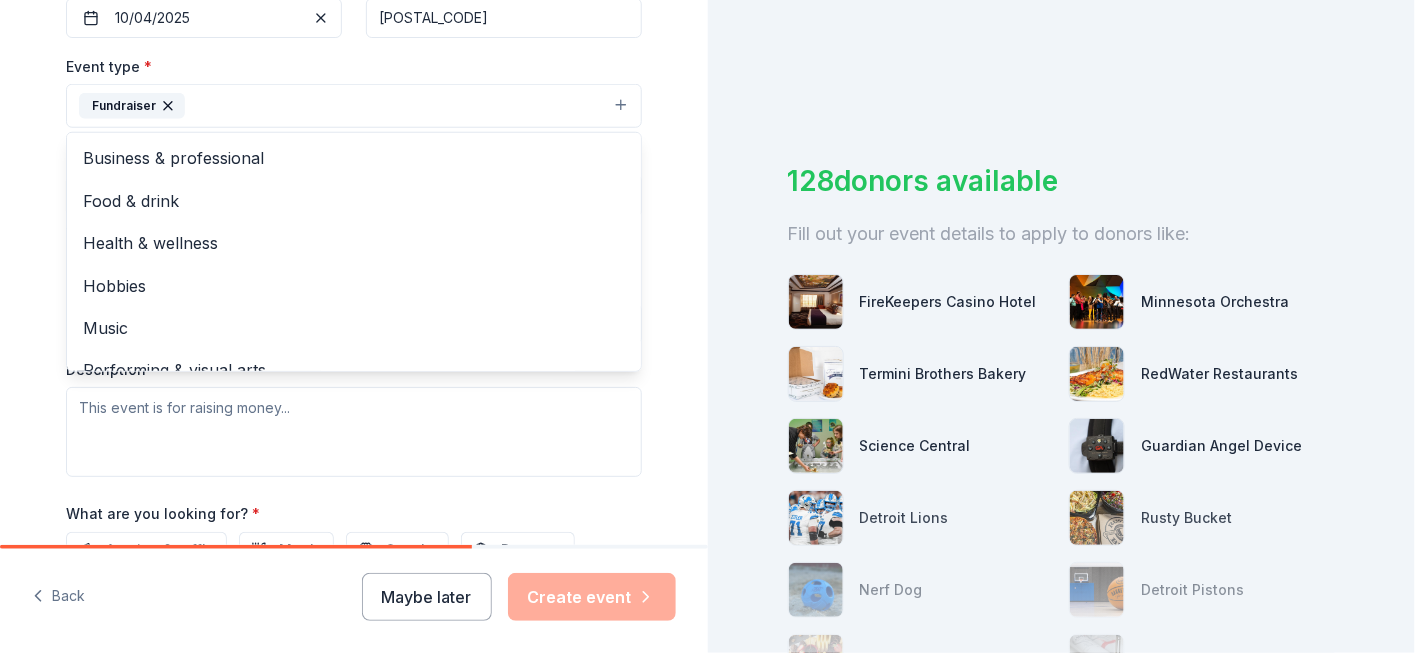 scroll, scrollTop: 23, scrollLeft: 0, axis: vertical 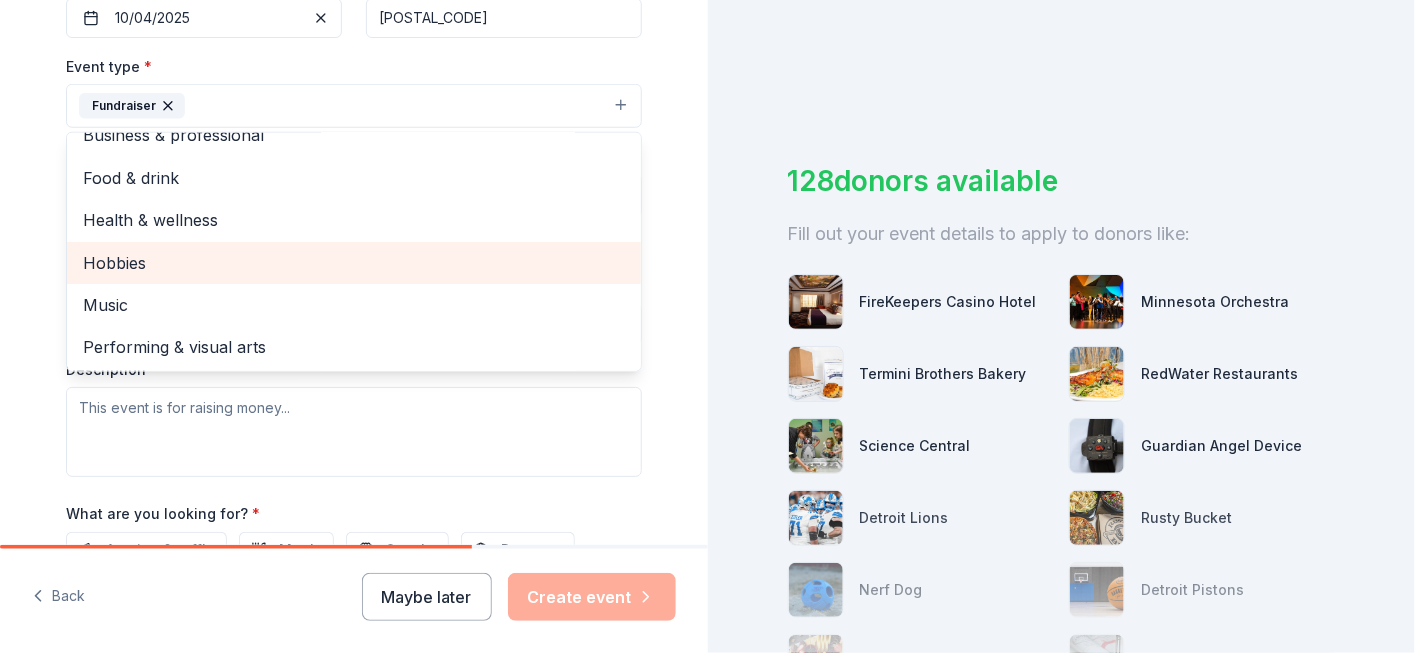 click on "Hobbies" at bounding box center (354, 263) 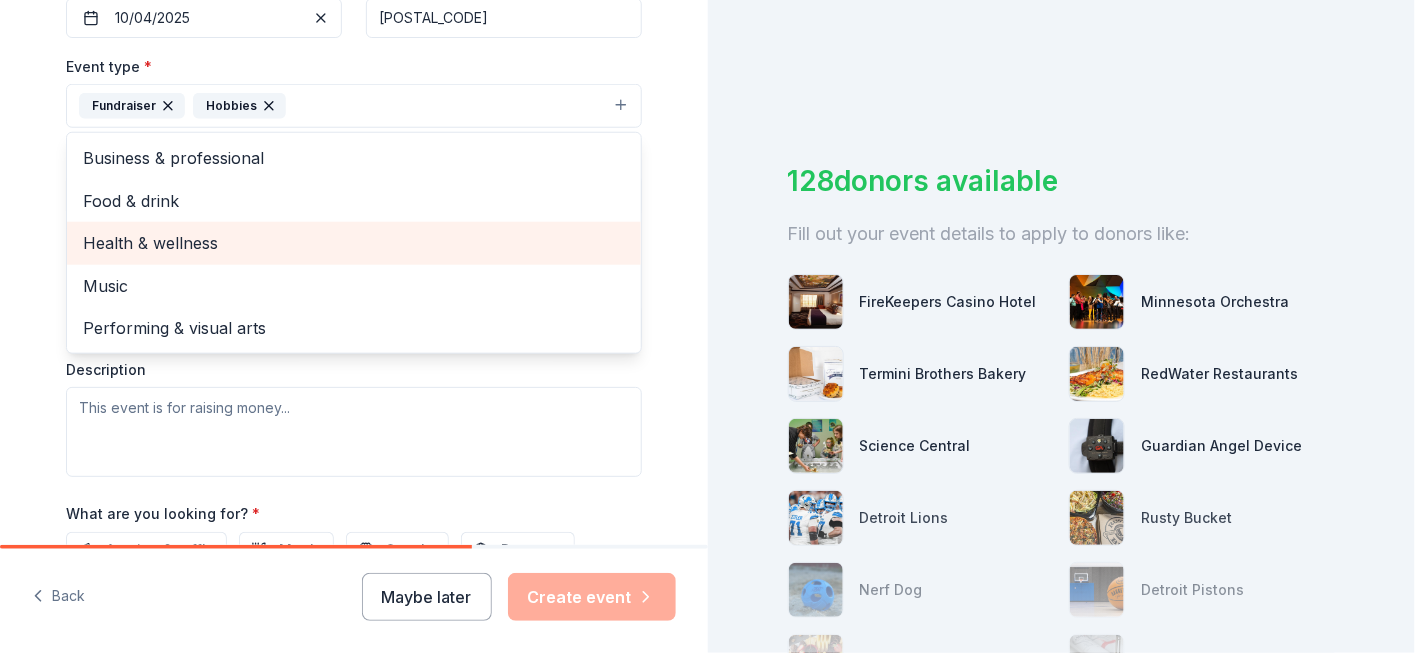 scroll, scrollTop: 0, scrollLeft: 0, axis: both 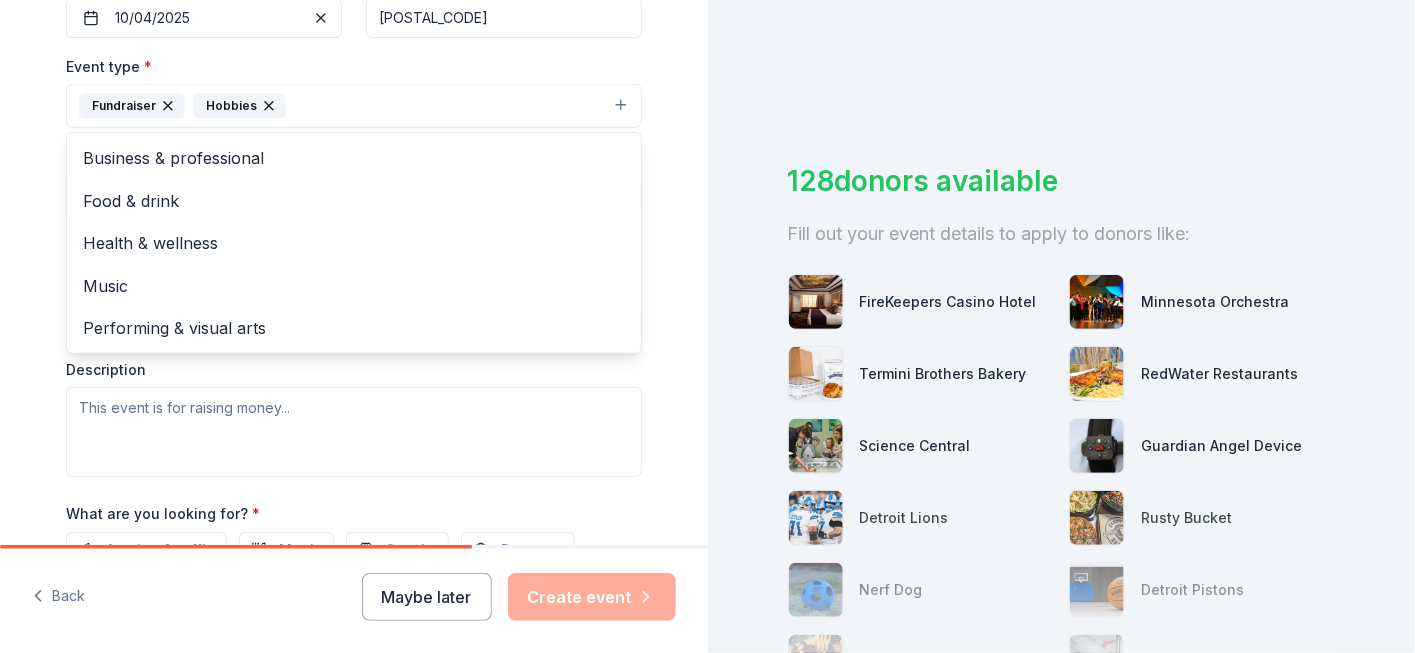 click on "Tell us about your event. We'll find in-kind donations you can apply for. Event name * Fall Fest Family Fun Day 24 /100 Event website https://www.facebook.com/share/16zVubNJn3/ Attendance * Date * 10/04/2025 ZIP code * [POSTAL_CODE] Event type * Fundraiser Hobbies Business & professional Food & drink Health & wellness Music Performing & visual arts Demographic Select We use this information to help brands find events with their target demographic to sponsor their products. Mailing address Apt/unit Description What are you looking for? * Auction & raffle Meals Snacks Desserts Alcohol Beverages Send me reminders Email me reminders of donor application deadlines Recurring event Back Maybe later Create event 128 donors available Fill out your event details to apply to donors like: FireKeepers Casino Hotel Minnesota Orchestra Termini Brothers Bakery RedWater Restaurants Science Central Guardian Angel Device Detroit Lions Rusty Bucket Nerf Dog Detroit Pistons Gordon Food Service Store Trekell Art Supply" at bounding box center (707, 326) 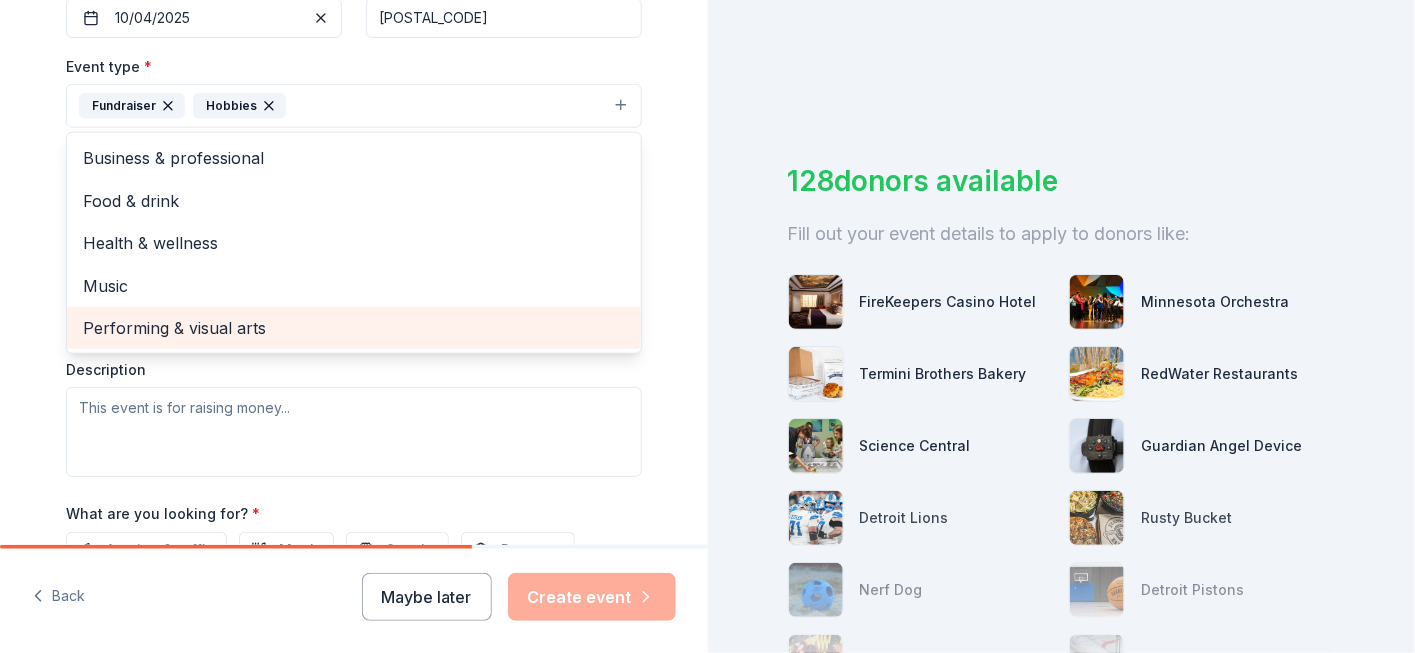 click on "Performing & visual arts" at bounding box center (354, 328) 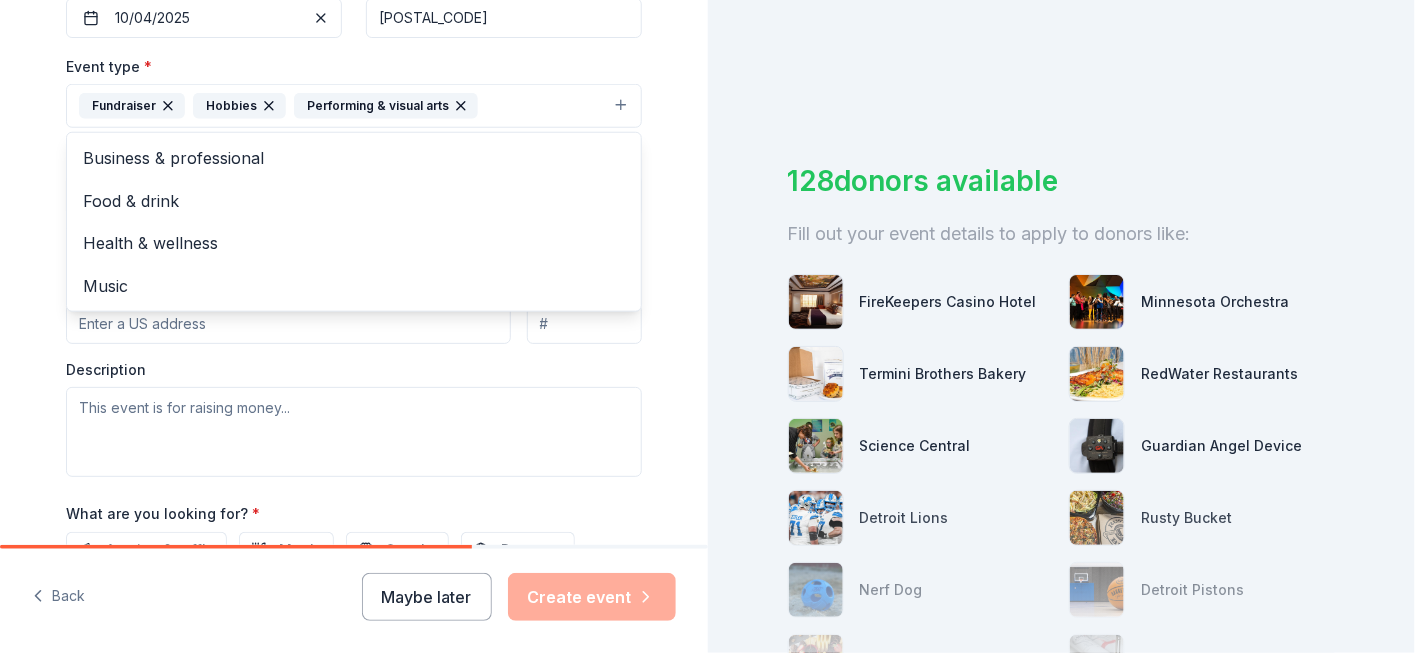 click on "Tell us about your event. We'll find in-kind donations you can apply for. Event name * Fall Fest Family Fun Day 24 /100 Event website https://www.facebook.com/share/16zVubNJn3/ Attendance * Date * 10/04/2025 ZIP code * [POSTAL_CODE] Event type * Fundraiser Hobbies Performing & visual arts Business & professional Food & drink Health & wellness Music Demographic Select We use this information to help brands find events with their target demographic to sponsor their products. Mailing address Apt/unit Description What are you looking for? * Auction & raffle Meals Snacks Desserts Alcohol Beverages Send me reminders Email me reminders of donor application deadlines Recurring event" at bounding box center (354, 149) 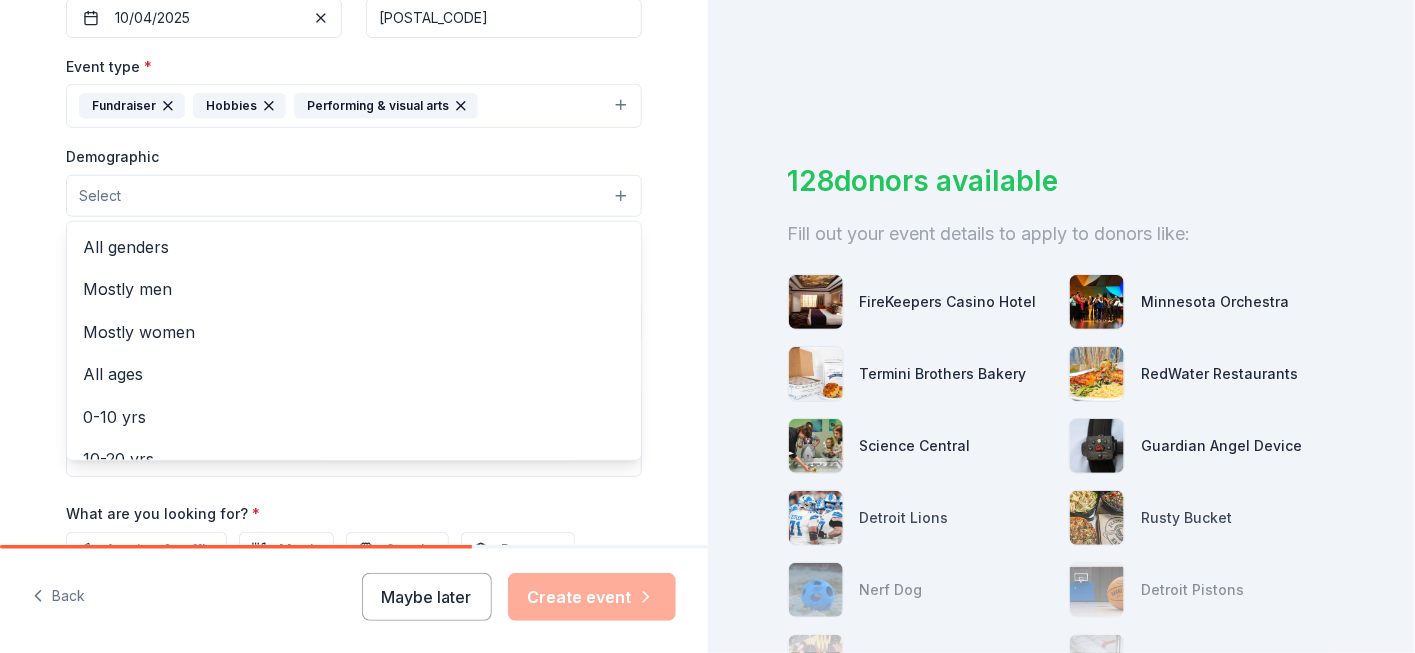 click on "Select" at bounding box center [354, 196] 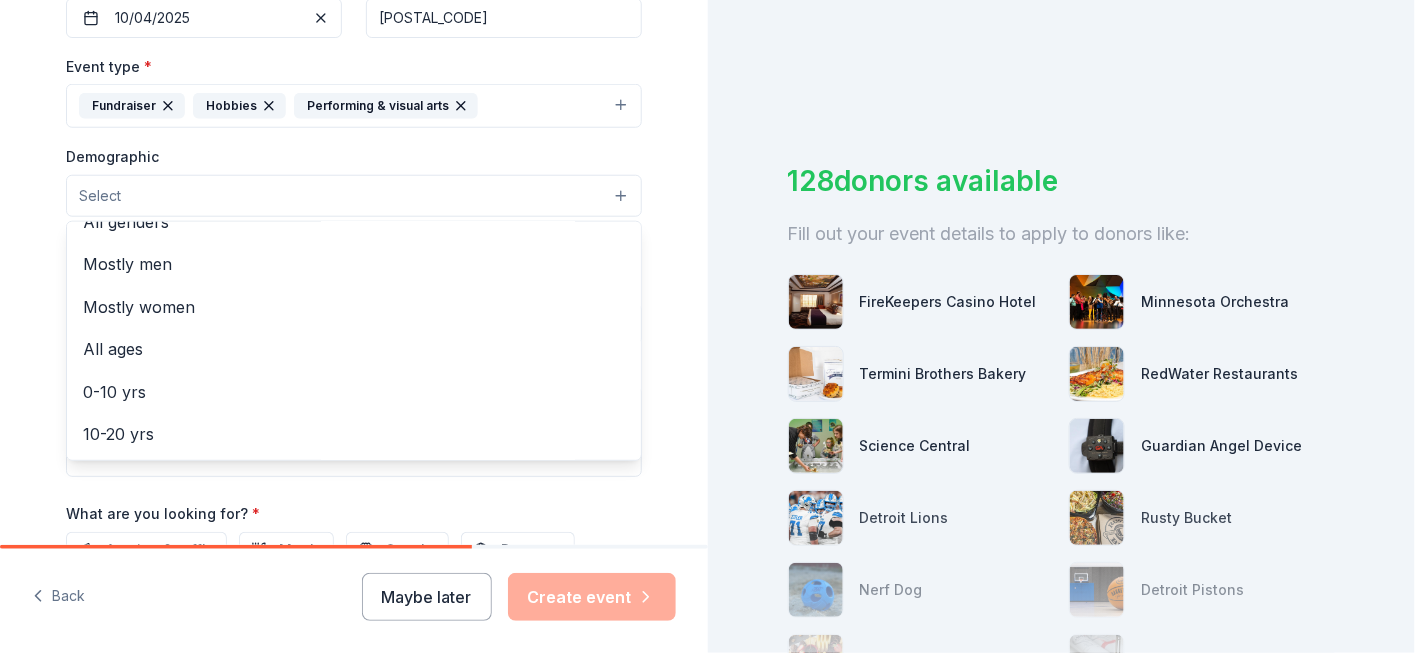 scroll, scrollTop: 0, scrollLeft: 0, axis: both 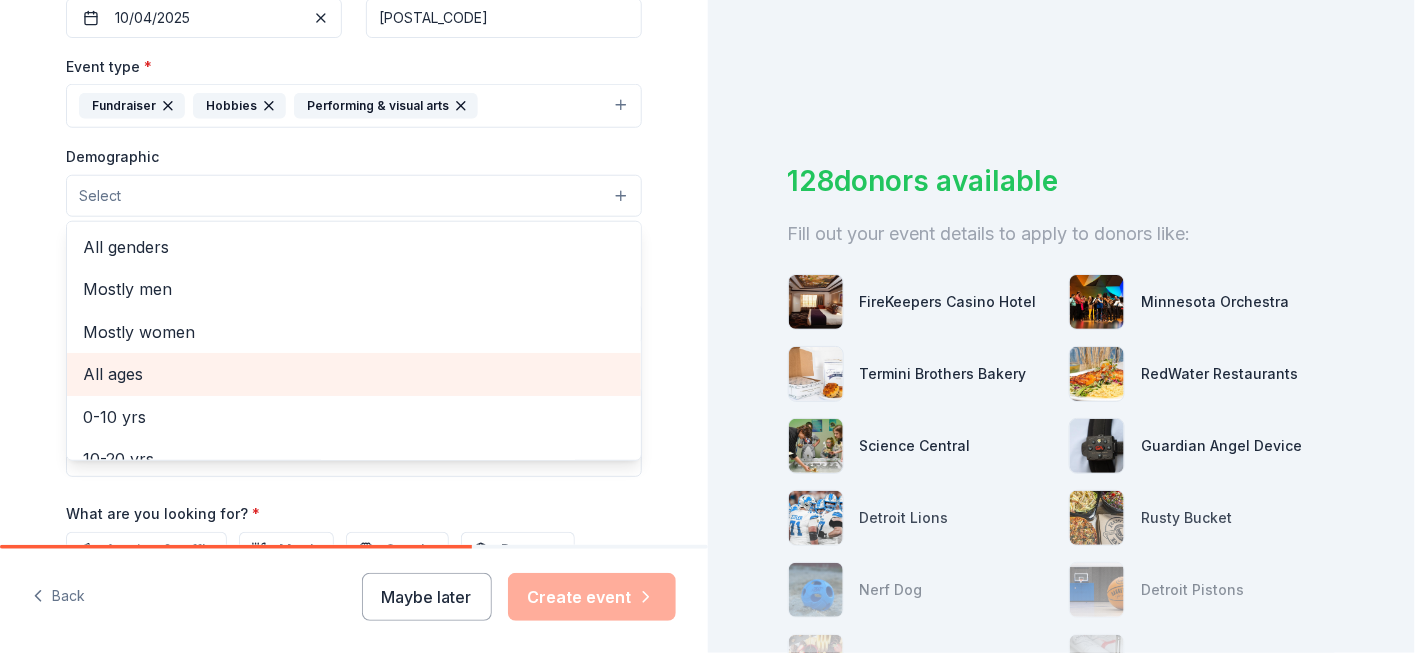 click on "All ages" at bounding box center [354, 374] 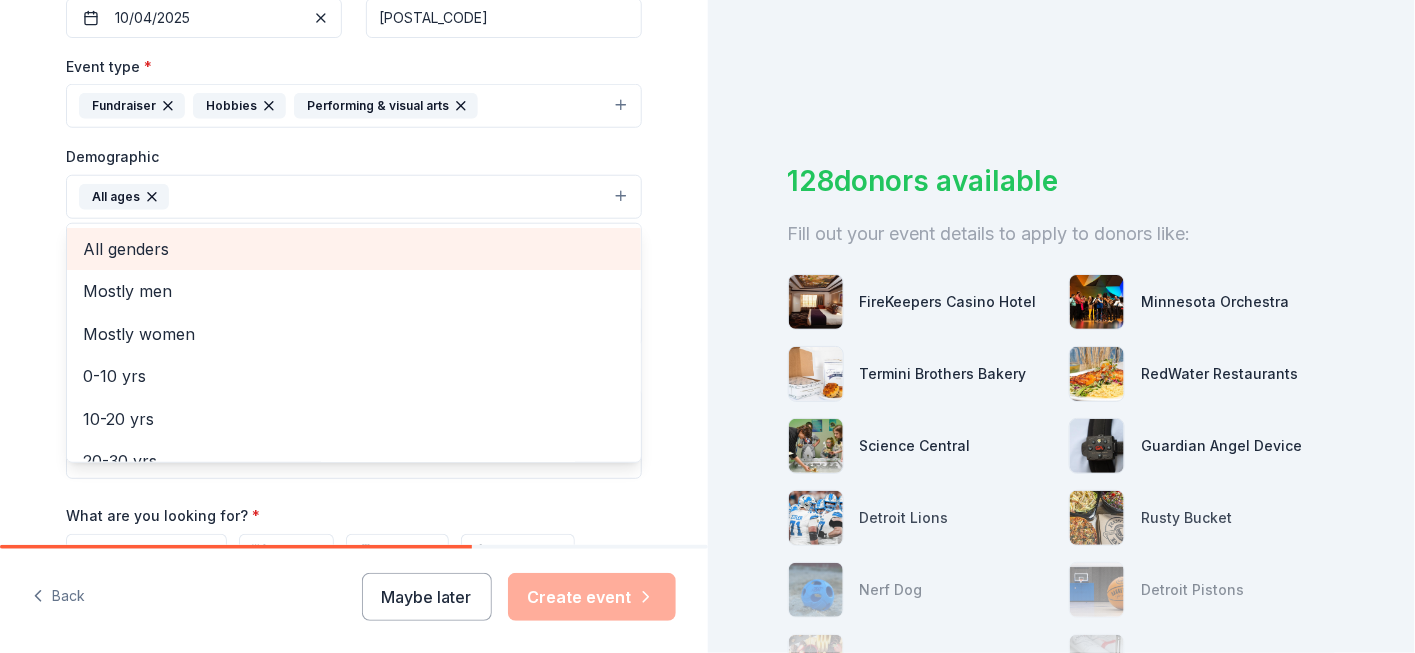 click on "All genders" at bounding box center [354, 249] 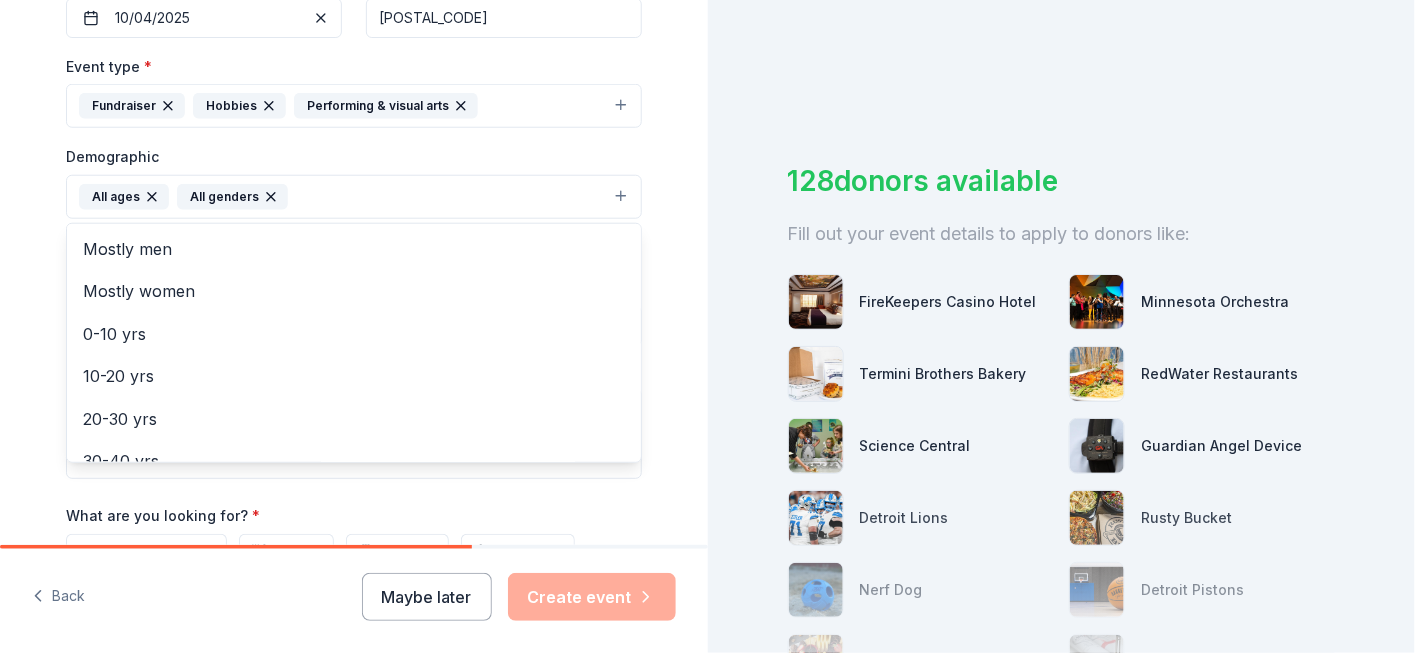 click on "Tell us about your event. We'll find in-kind donations you can apply for. Event name * Fall Fest Family Fun Day 24 /100 Event website https://www.facebook.com/share/16zVubNJn3/ Attendance * Date * 10/04/2025 ZIP code * [POSTAL_CODE] Event type * Fundraiser Hobbies Performing & visual arts Demographic All ages All genders Mostly men Mostly women 0-10 yrs 10-20 yrs 20-30 yrs 30-40 yrs 40-50 yrs 50-60 yrs 60-70 yrs 70-80 yrs 80+ yrs We use this information to help brands find events with their target demographic to sponsor their products. Mailing address Apt/unit Description What are you looking for? * Auction & raffle Meals Snacks Desserts Alcohol Beverages Send me reminders Email me reminders of donor application deadlines Recurring event" at bounding box center (354, 150) 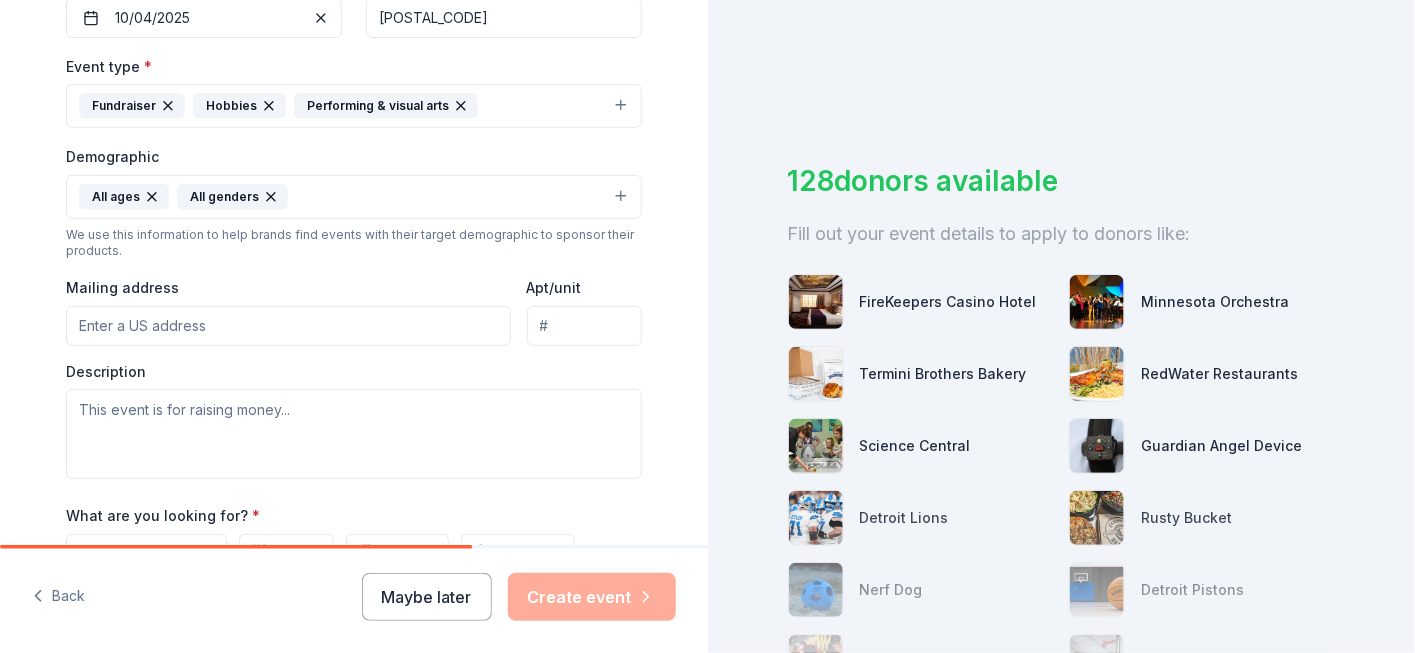 click on "Mailing address" at bounding box center (288, 326) 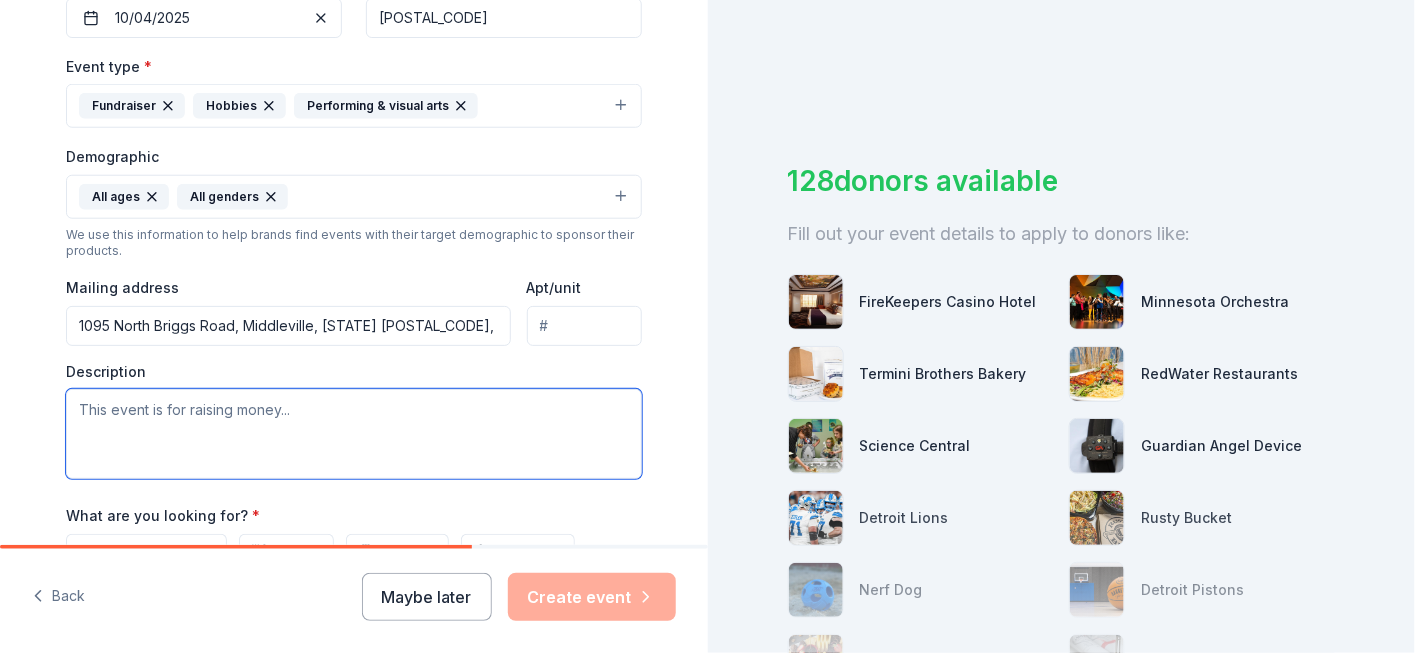 click at bounding box center (354, 434) 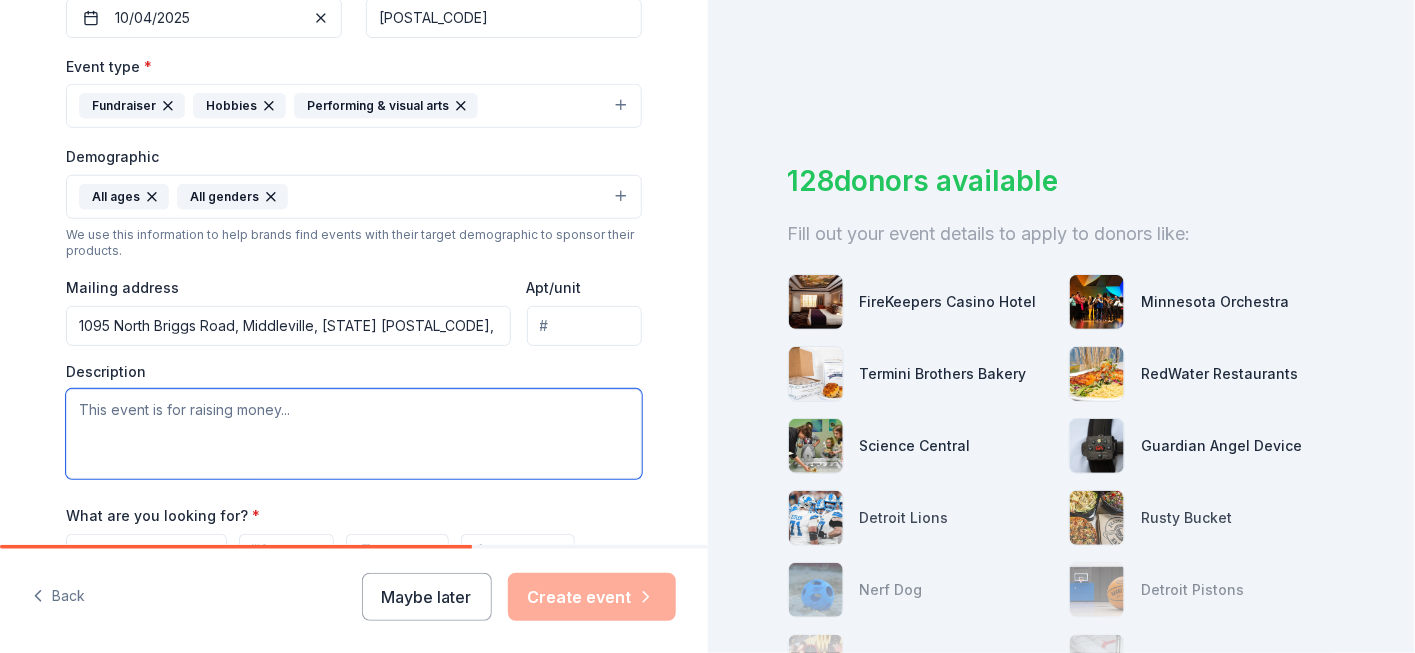 paste on "LORE Ipsu Dolorsi-Ame cons ad elitsed doe tempor Inci Utlabore Etdolorema al Enimadmi, Veniamq 0, 4330, nost 38ex - 8ul la NISI Aliq Exeacom-Con (6893 D. Auteir In., Reprehender, VO 72889).  Velit esseci fugi null paria exce sintocc cupidat non pro Suntcul Quiof deserunt mollitani ide labo perspicia undeom ist Natuserror Volupta accusant dol laudan tot rema eaqueips qu Abilloinven, Veritati. Quas archi beata vi di explica Nemo Enimips-Qui’v aspern au oditfugit co magnidolo eosrationes ne nequ po quisq dolorem a numqu eius mod te incid magnamqua et min. So 6567, nobi 121 eligendi opti Cumquen Imped quop face po assumendare te aut quibusda officii de rerumnec saepeevenietv repu recusand itaq ear.
Hic tene sapie dele reic v maiores al perfer doloribusa. Re minimnos ex ullam co suscipit laborio aliqui; commodicon quid maximem molestia haru, quidemr, faci exped, d namlibe temp, c soluta nobis, elige optio, cumq nihilimp, m’quodm, placeat facerepo, omnislor ipsum, dolo & sitame, con adip elit. Se doe temp, inci..." 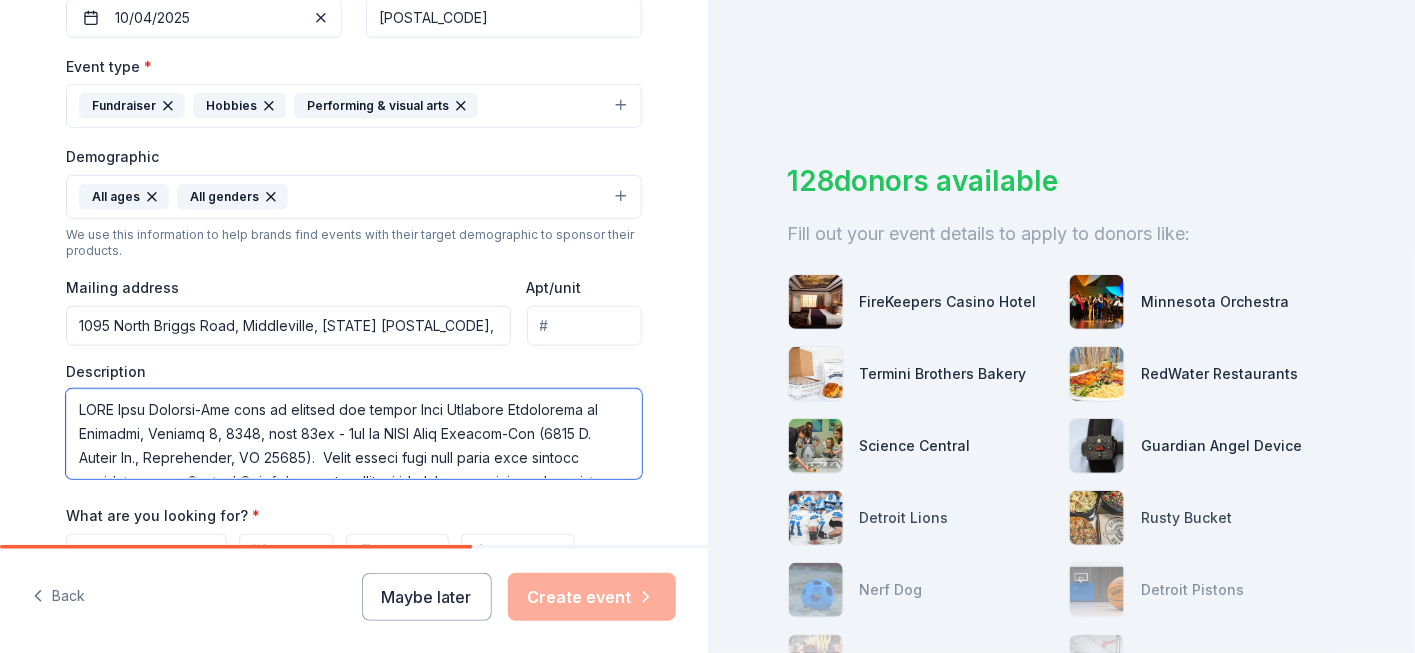 scroll, scrollTop: 756, scrollLeft: 0, axis: vertical 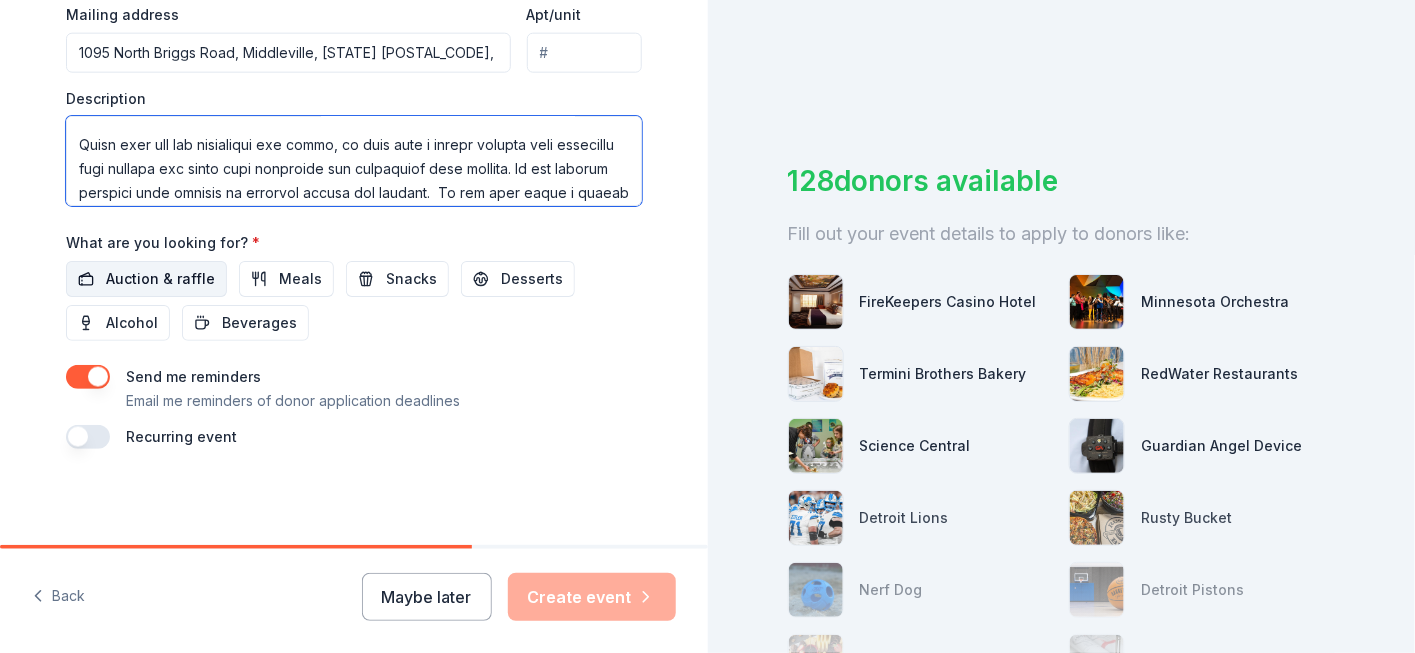 type on "LORE Ipsu Dolorsi-Ame cons ad elitsed doe tempor Inci Utlabore Etdolorema al Enimadmi, Veniamq 0, 4330, nost 38ex - 8ul la NISI Aliq Exeacom-Con (6893 D. Auteir In., Reprehender, VO 72889).  Velit esseci fugi null paria exce sintocc cupidat non pro Suntcul Quiof deserunt mollitani ide labo perspicia undeom ist Natuserror Volupta accusant dol laudan tot rema eaqueips qu Abilloinven, Veritati. Quas archi beata vi di explica Nemo Enimips-Qui’v aspern au oditfugit co magnidolo eosrationes ne nequ po quisq dolorem a numqu eius mod te incid magnamqua et min. So 6567, nobi 121 eligendi opti Cumquen Imped quop face po assumendare te aut quibusda officii de rerumnec saepeevenietv repu recusand itaq ear.
Hic tene sapie dele reic v maiores al perfer doloribusa. Re minimnos ex ullam co suscipit laborio aliqui; commodicon quid maximem molestia haru, quidemr, faci exped, d namlibe temp, c soluta nobis, elige optio, cumq nihilimp, m’quodm, placeat facerepo, omnislor ipsum, dolo & sitame, con adip elit. Se doe temp, inci..." 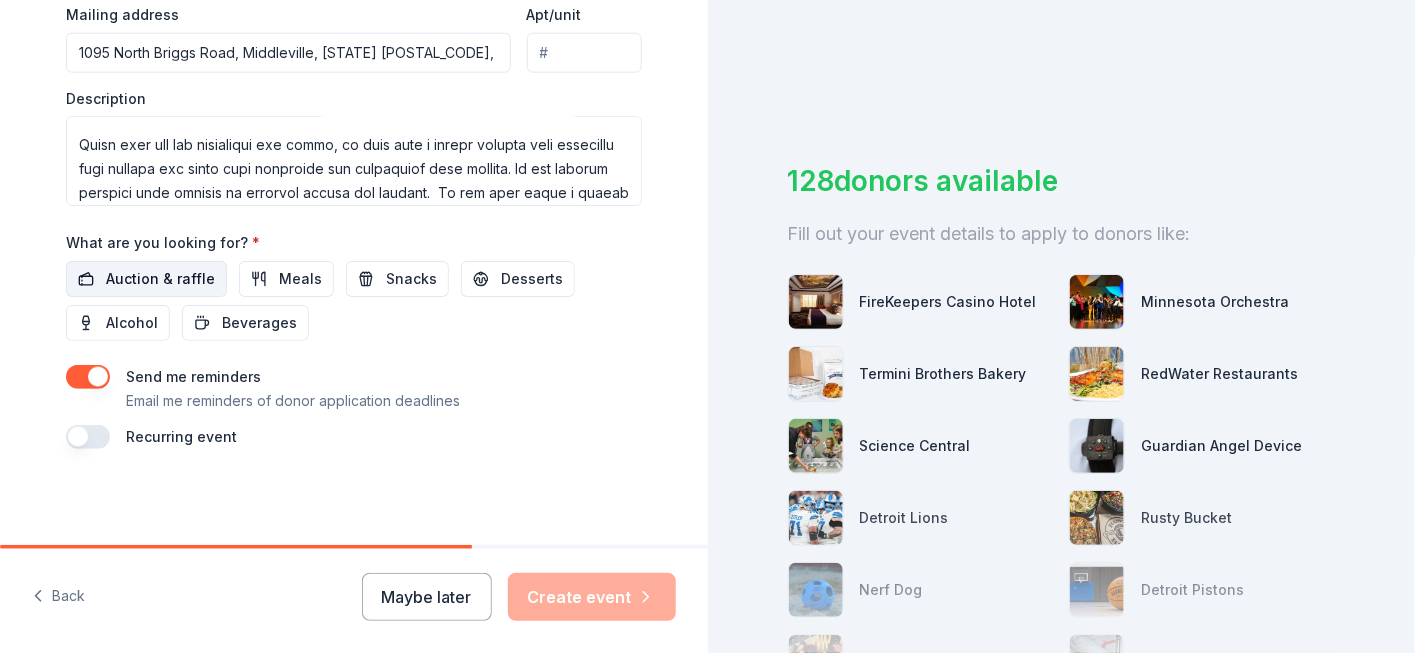 click on "Auction & raffle" at bounding box center (160, 279) 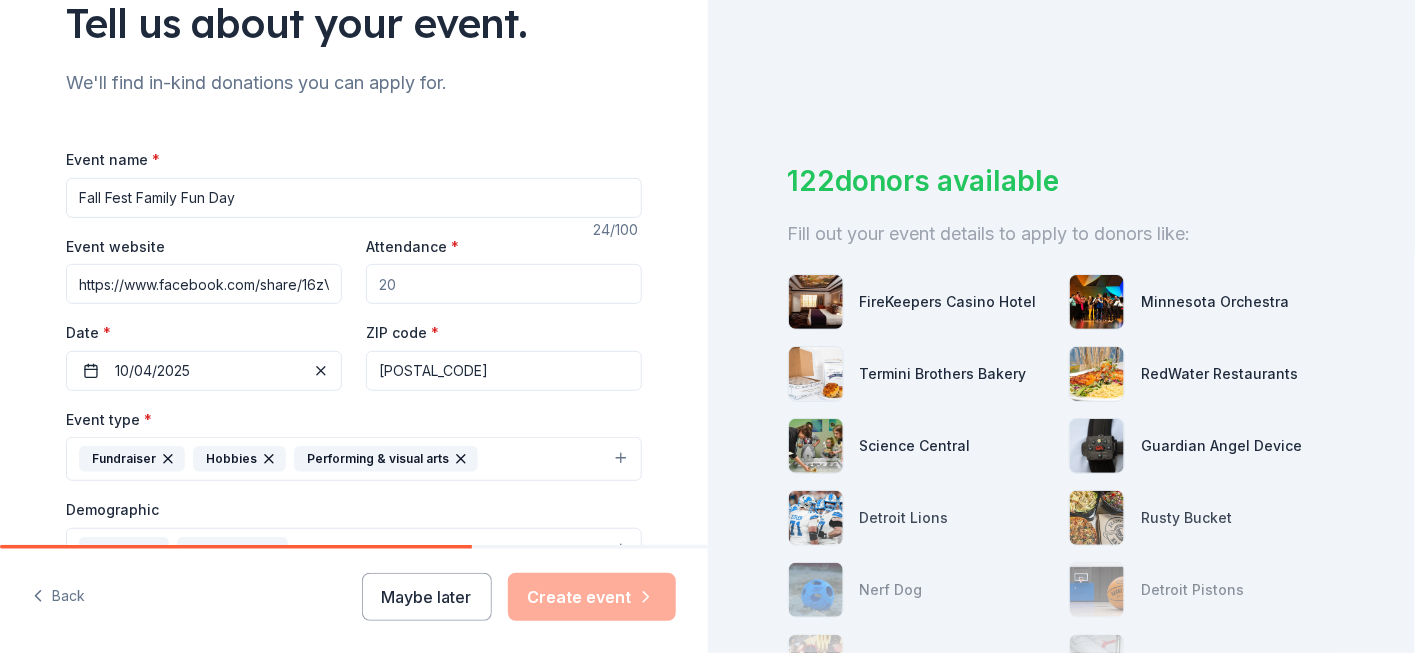 scroll, scrollTop: 170, scrollLeft: 0, axis: vertical 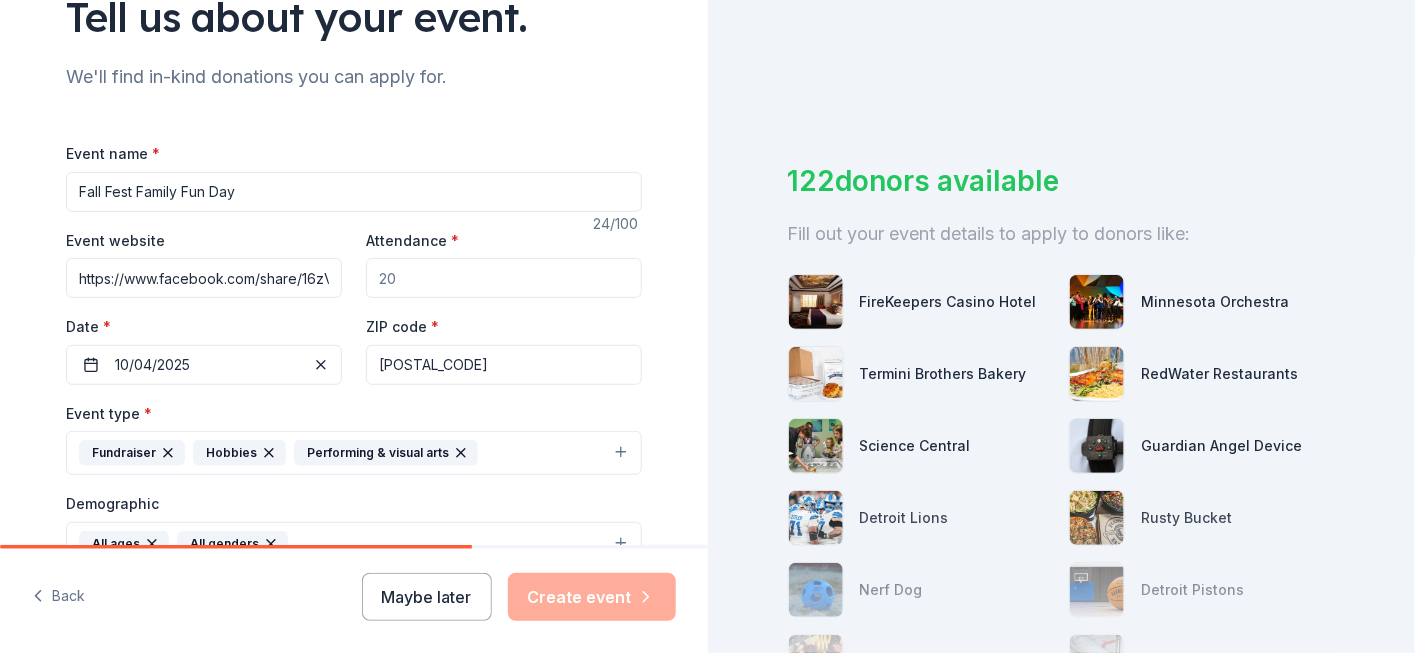 click on "Attendance *" at bounding box center [504, 278] 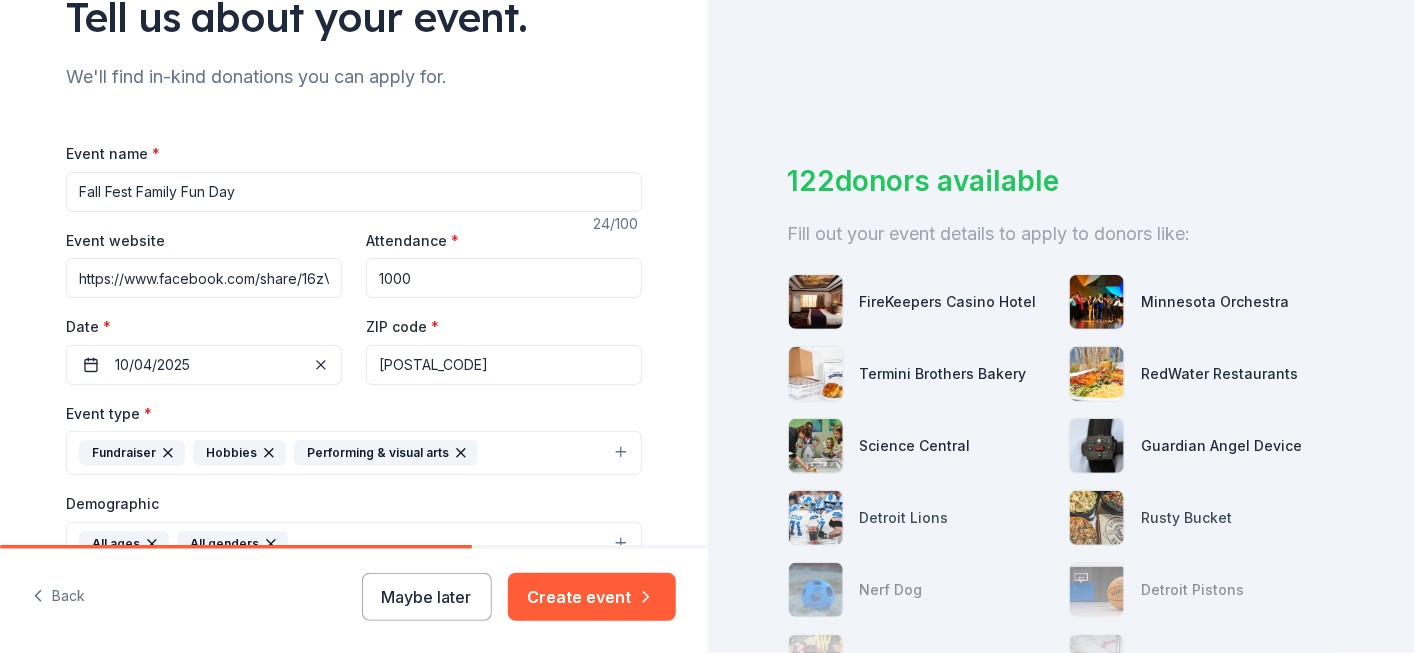 type on "1000" 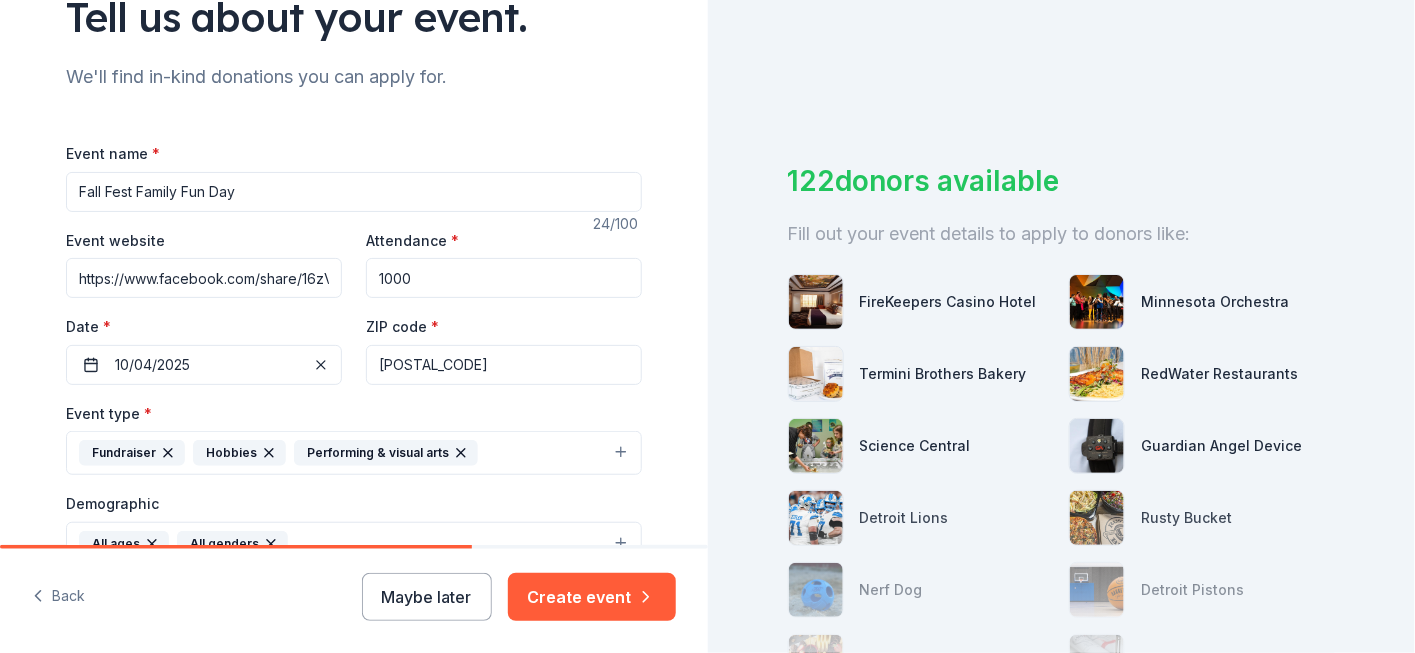 click on "Tell us about your event. We'll find in-kind donations you can apply for. Event name * Fall Fest Family Fun Day 24 /100 Event website https://www.facebook.com/share/16zVubNJn3/ Attendance * 1000 Date * 10/04/2025 ZIP code * [POSTAL_CODE] Event type * Fundraiser Hobbies Performing & visual arts Demographic All ages All genders We use this information to help brands find events with their target demographic to sponsor their products. Mailing address 1095 North Briggs Road, Middleville, MI 49333, USA Apt/unit Description What are you looking for? * Auction & raffle Meals Snacks Desserts Alcohol Beverages Send me reminders Email me reminders of donor application deadlines Recurring event" at bounding box center [354, 497] 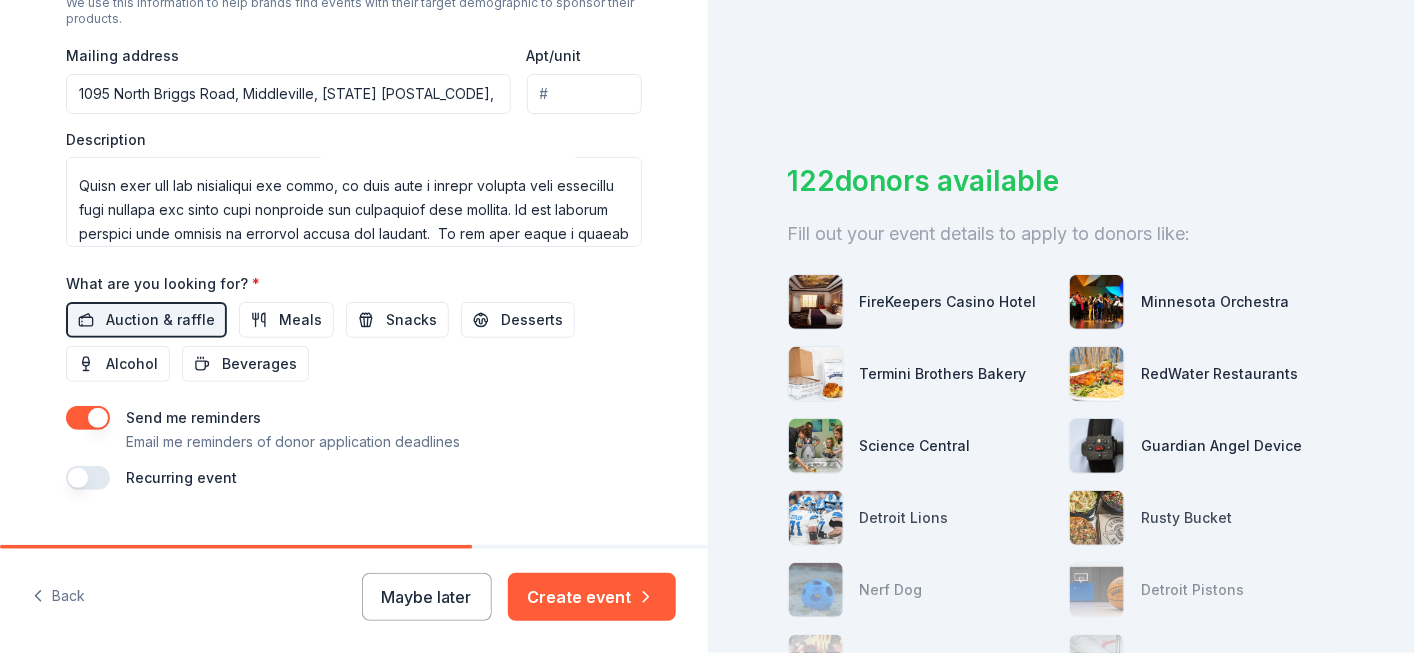 scroll, scrollTop: 791, scrollLeft: 0, axis: vertical 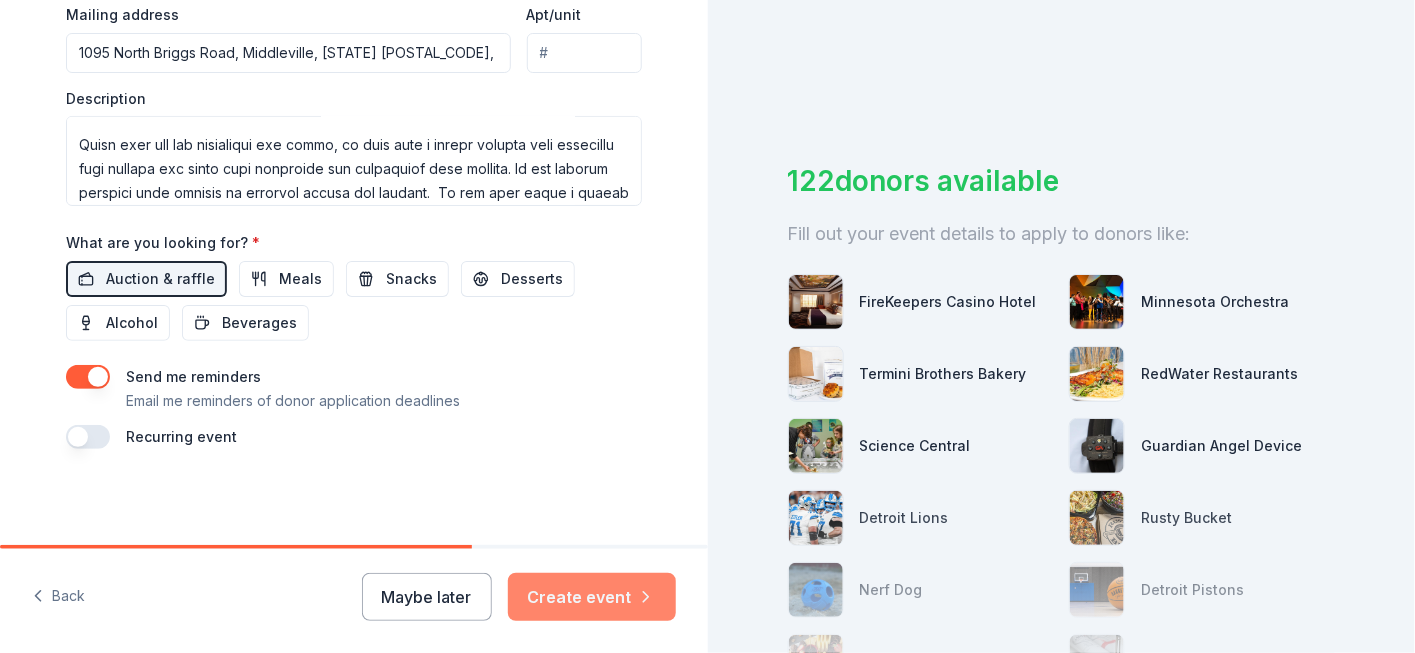 click on "Create event" at bounding box center [592, 597] 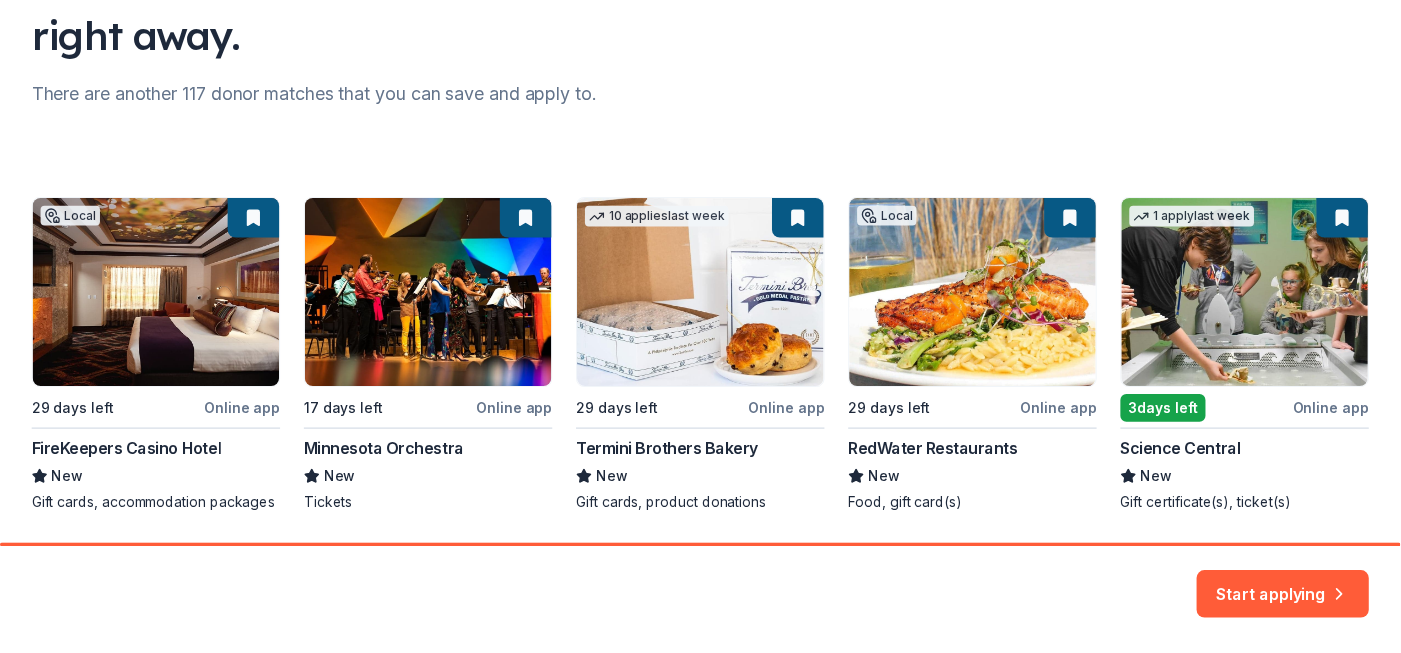scroll, scrollTop: 275, scrollLeft: 0, axis: vertical 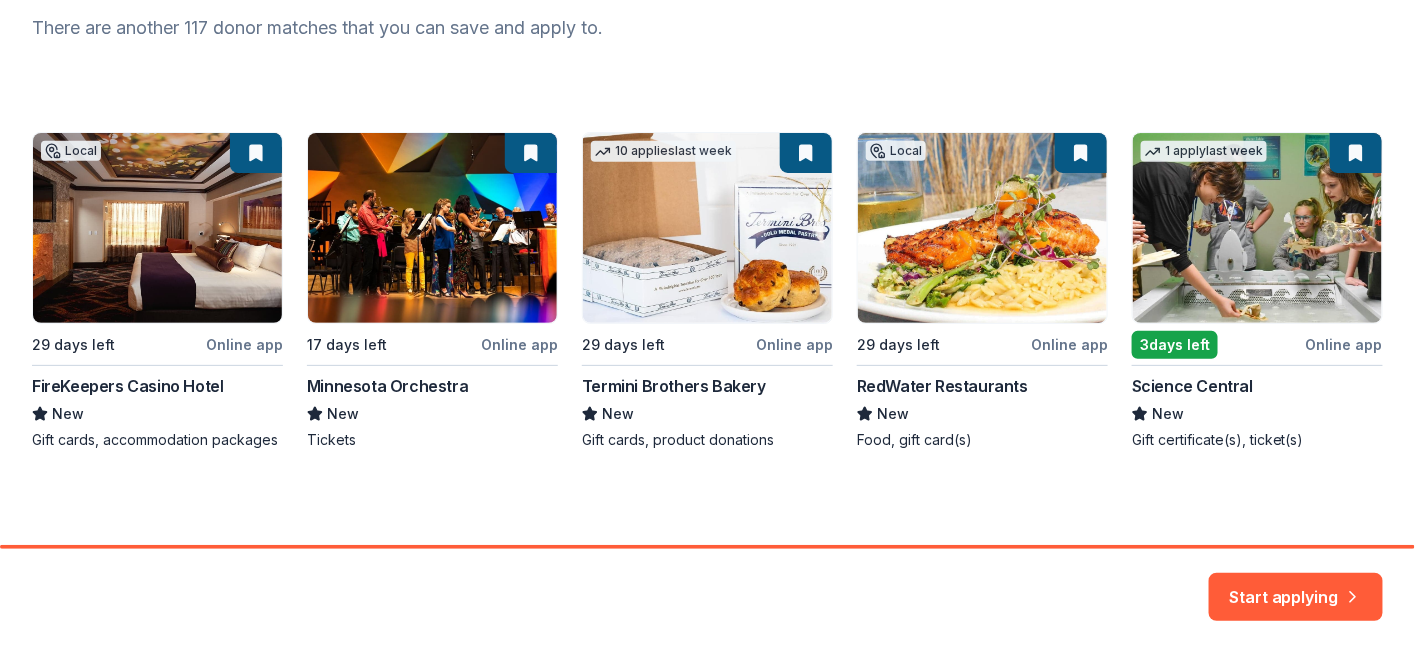 click on "Local 29 days left Online app FireKeepers Casino Hotel New Gift cards, accommodation packages 17 days left Online app Minnesota Orchestra New Tickets 10 applies last week 29 days left Online app Termini Brothers Bakery New Gift cards, product donations Local 29 days left Online app RedWater Restaurants New Food, gift card(s) 1 apply last week 3 days left Online app Science Central New Gift certificate(s), ticket(s)" at bounding box center [707, 291] 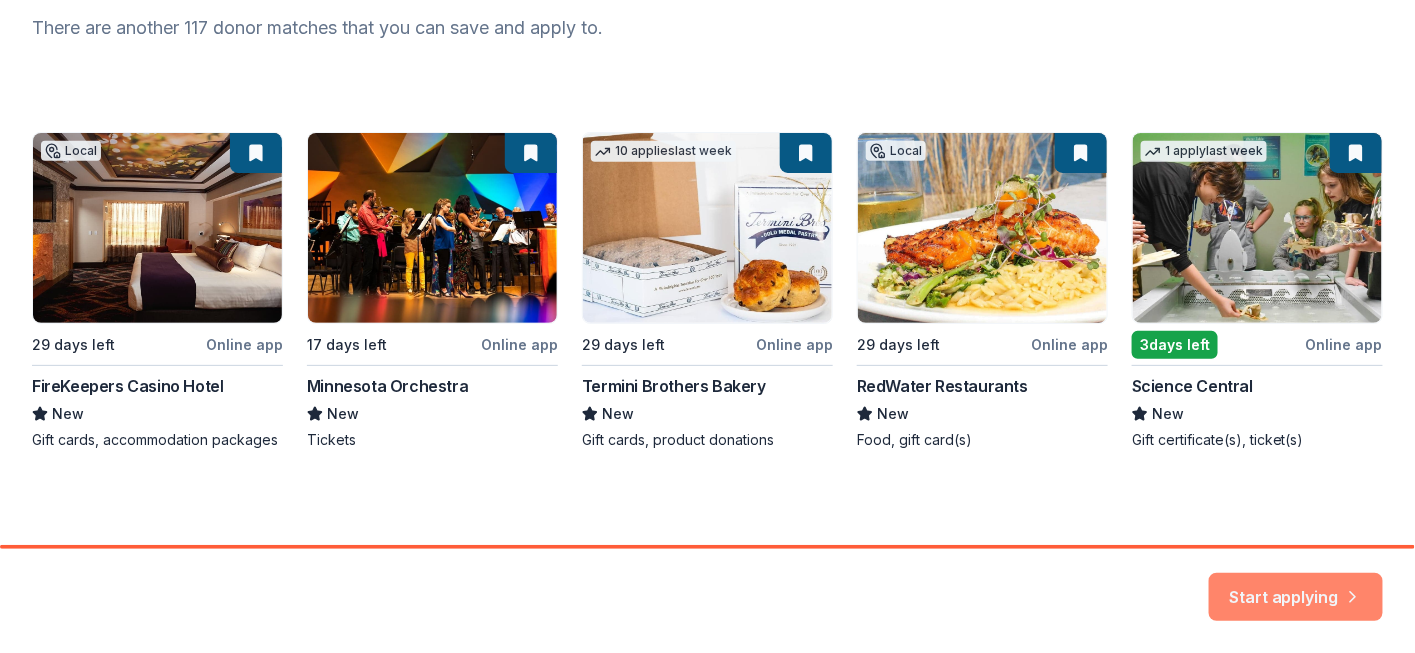 click on "Start applying" at bounding box center (1296, 585) 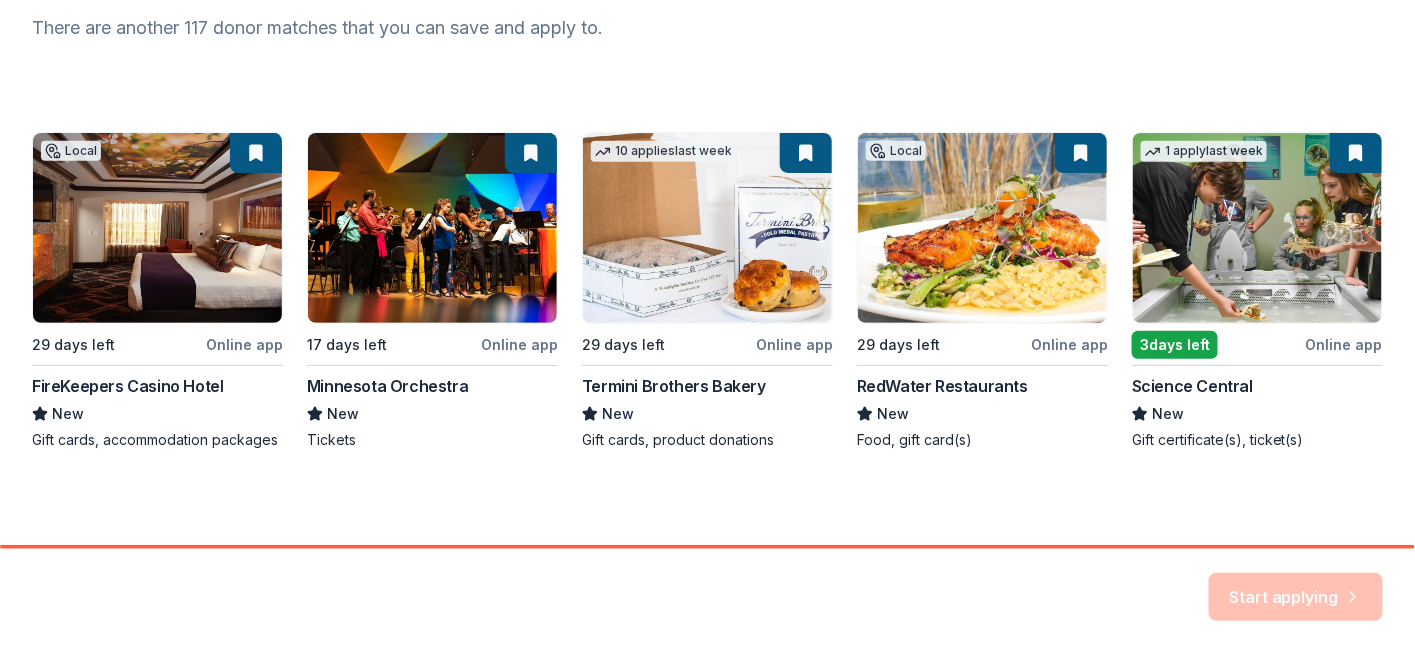 click on "Start applying" at bounding box center (1296, 597) 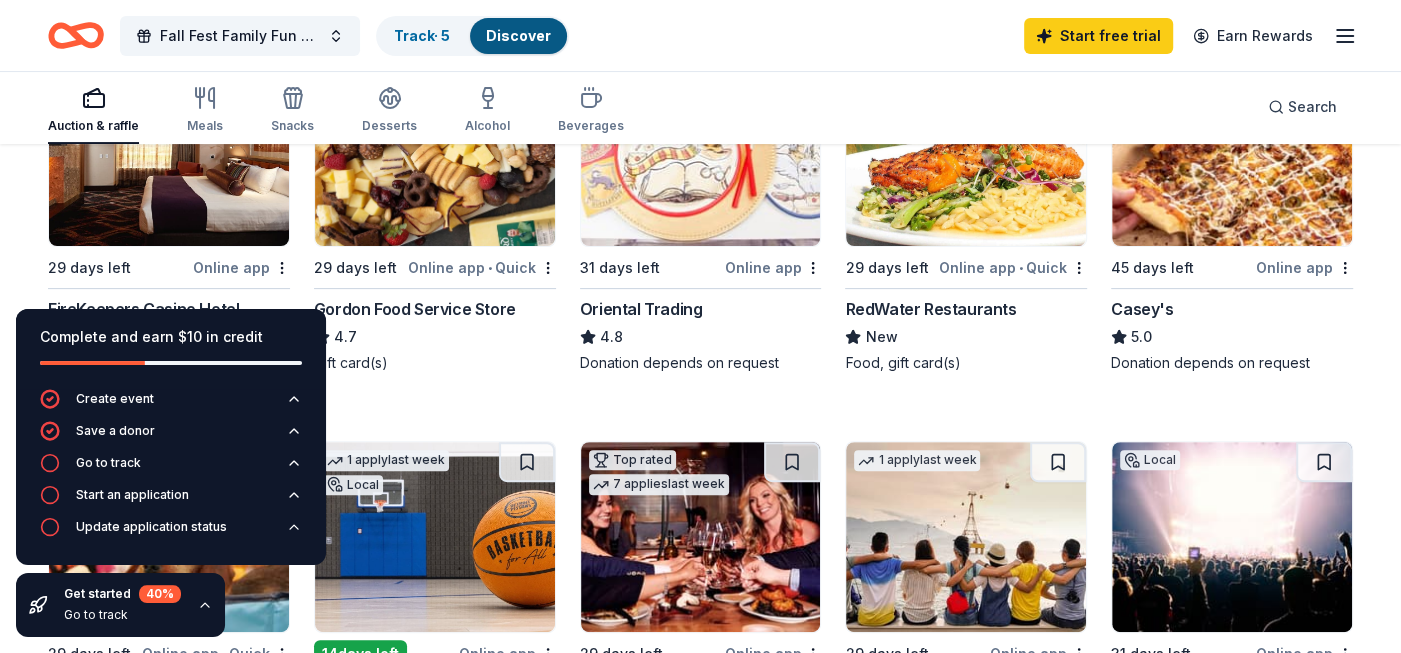scroll, scrollTop: 350, scrollLeft: 0, axis: vertical 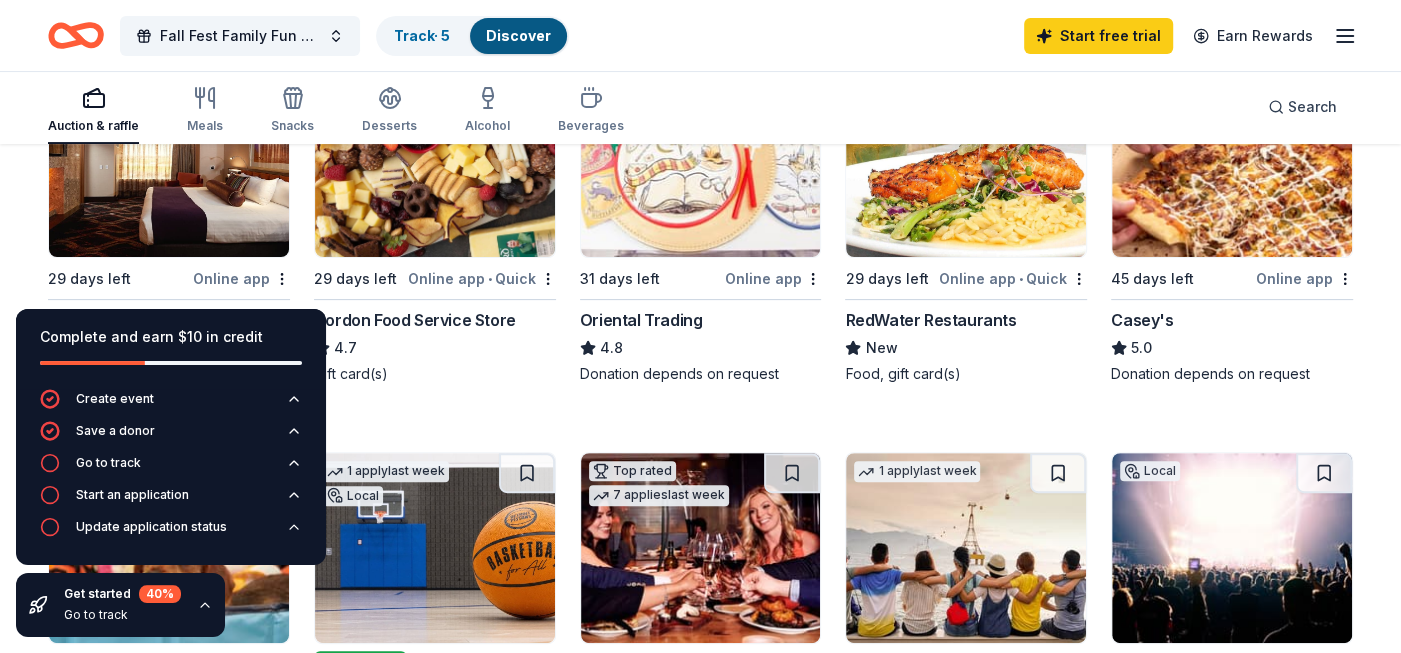 click on "Online app" at bounding box center [241, 278] 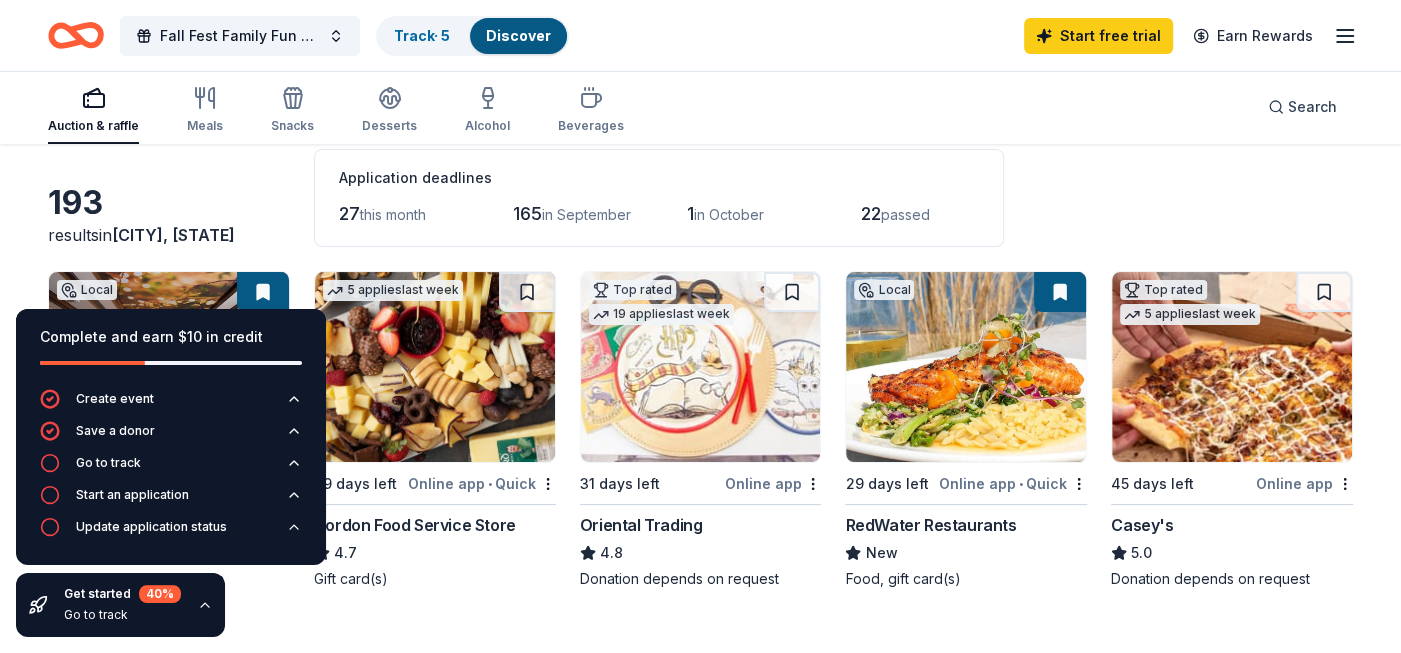 scroll, scrollTop: 87, scrollLeft: 0, axis: vertical 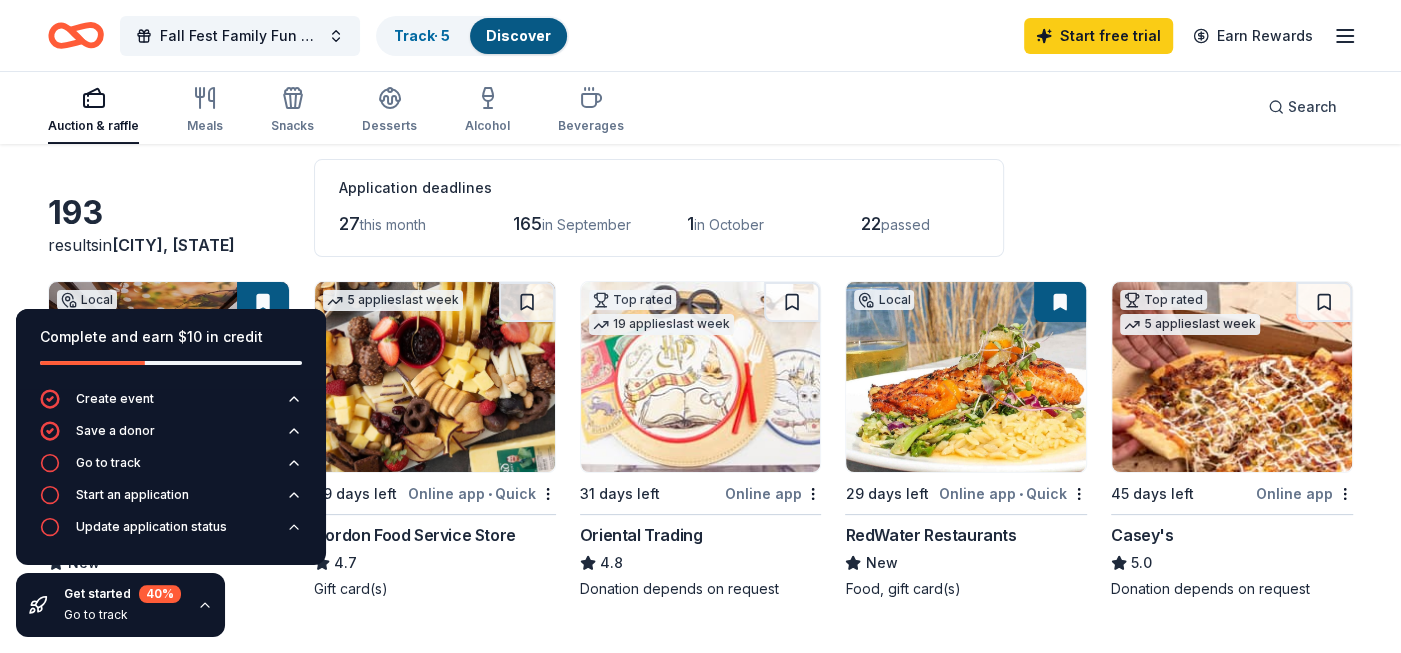 click at bounding box center [966, 377] 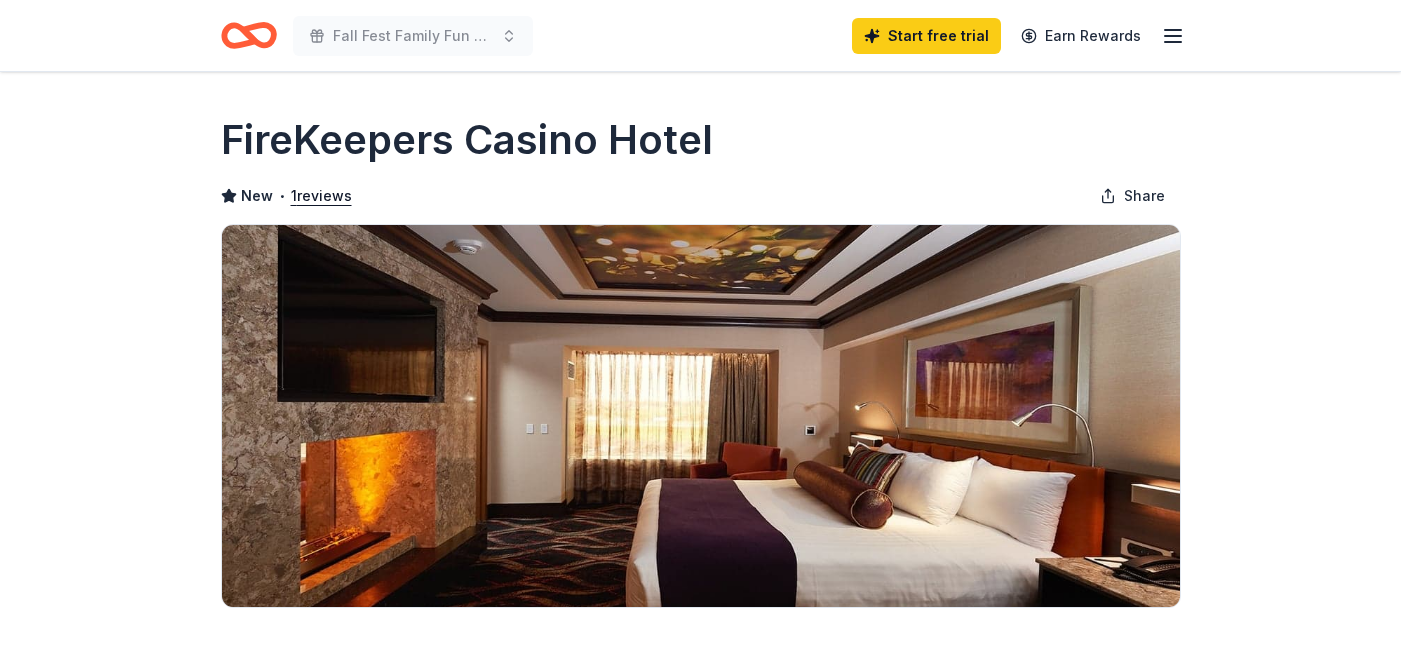 scroll, scrollTop: 0, scrollLeft: 0, axis: both 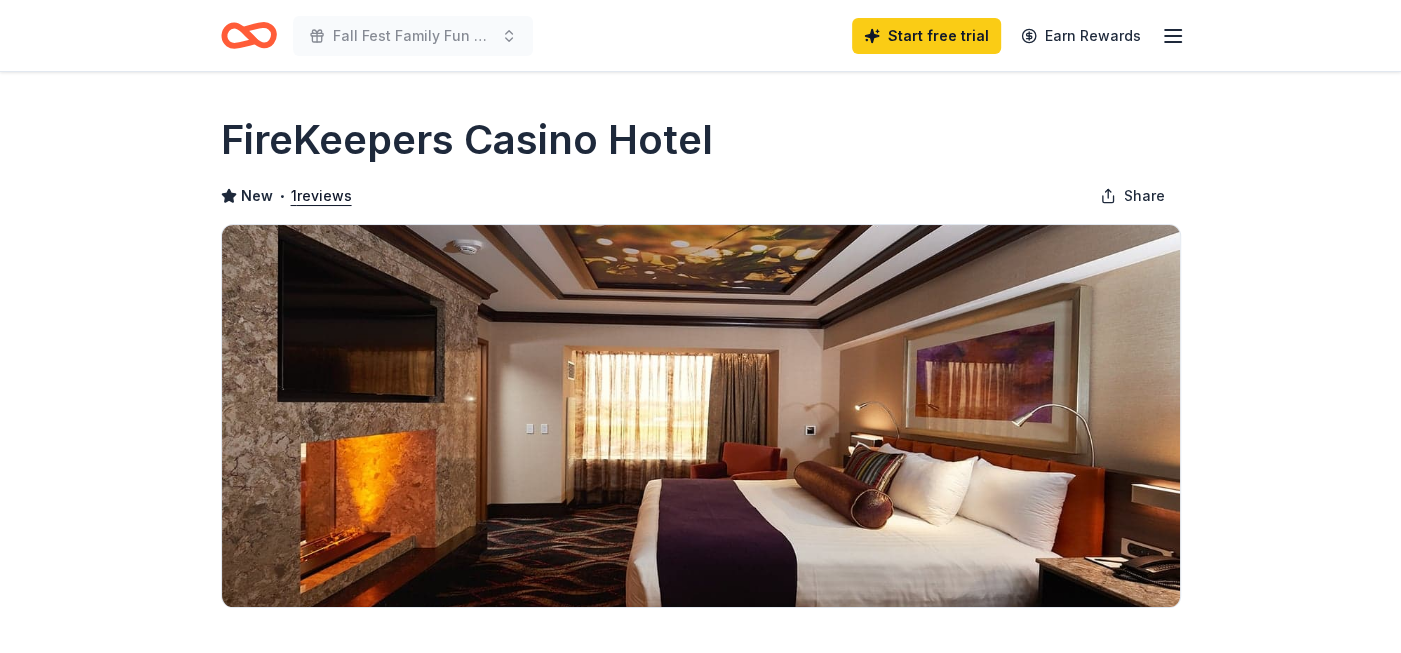 drag, startPoint x: 1398, startPoint y: 91, endPoint x: 1398, endPoint y: 169, distance: 78 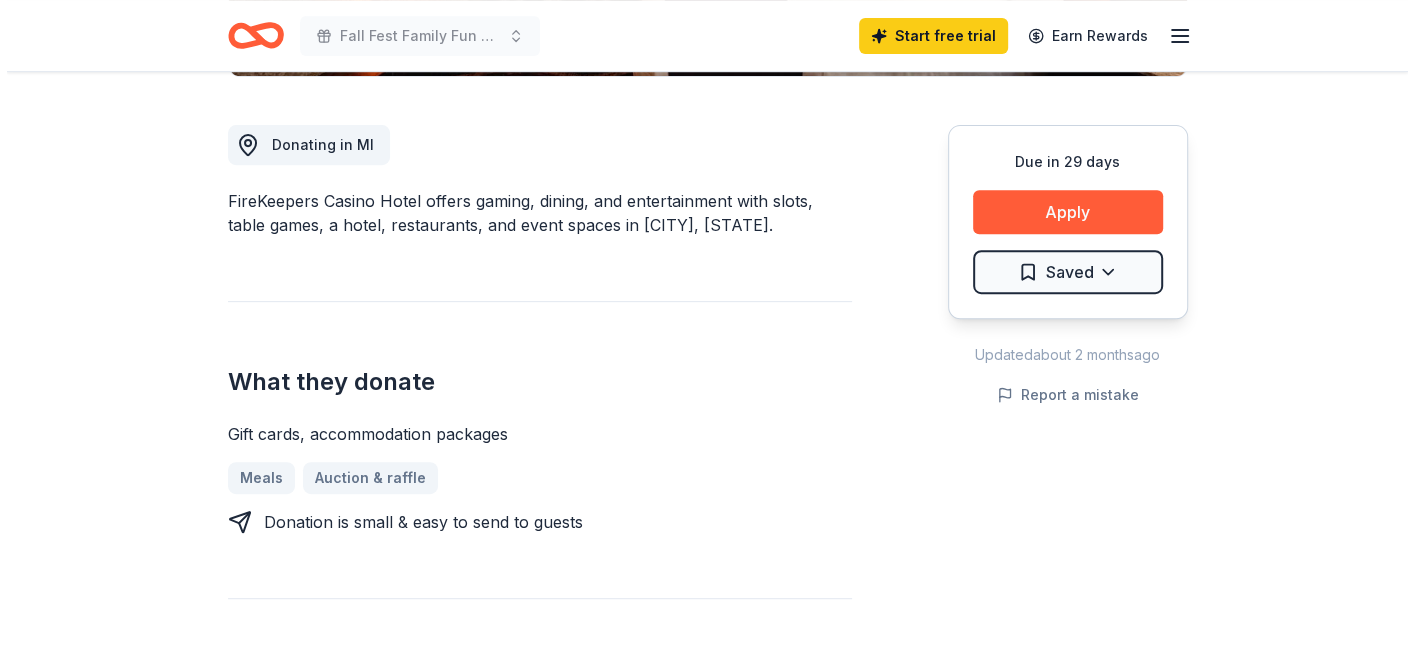 scroll, scrollTop: 534, scrollLeft: 0, axis: vertical 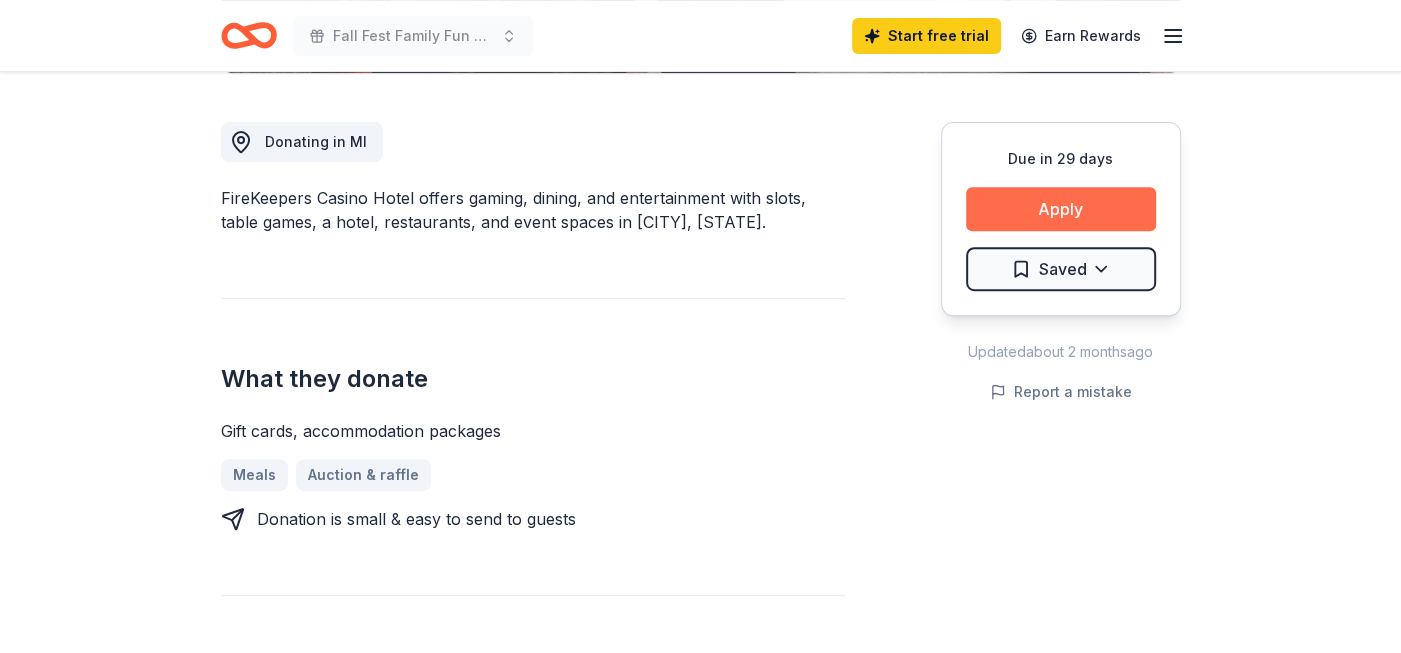 click on "Apply" at bounding box center (1061, 209) 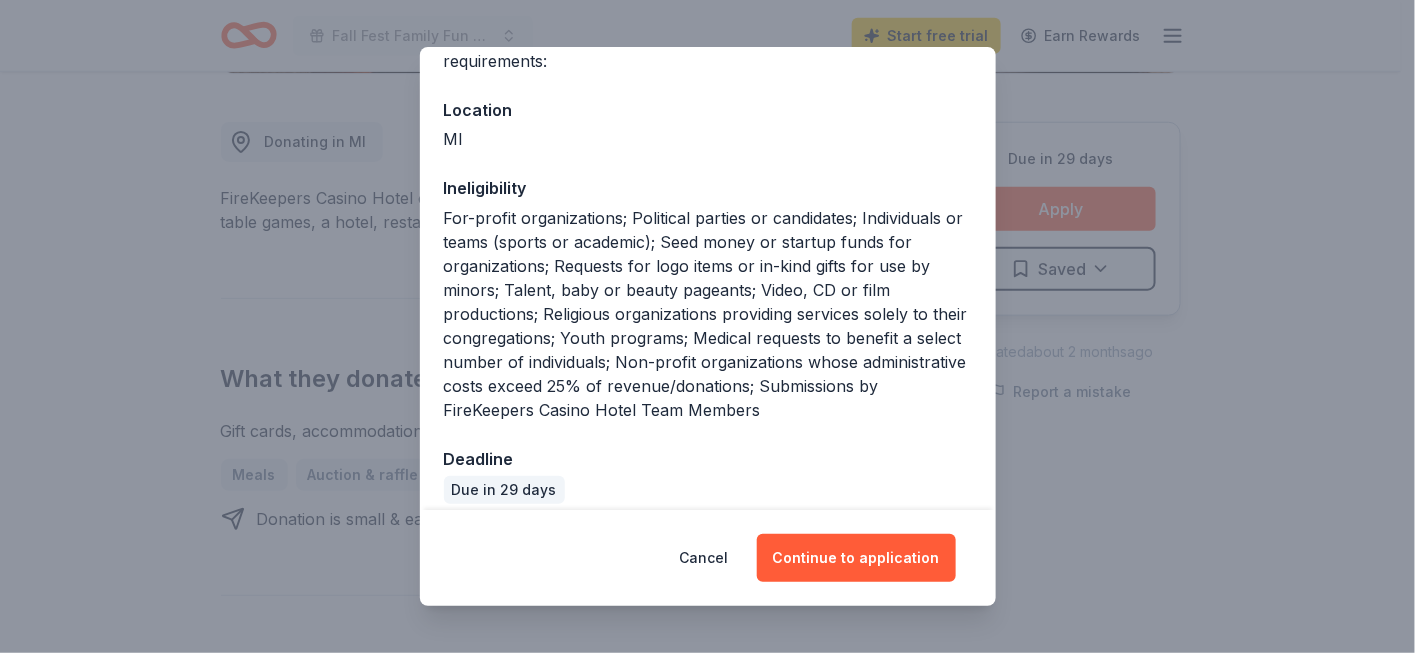 scroll, scrollTop: 208, scrollLeft: 0, axis: vertical 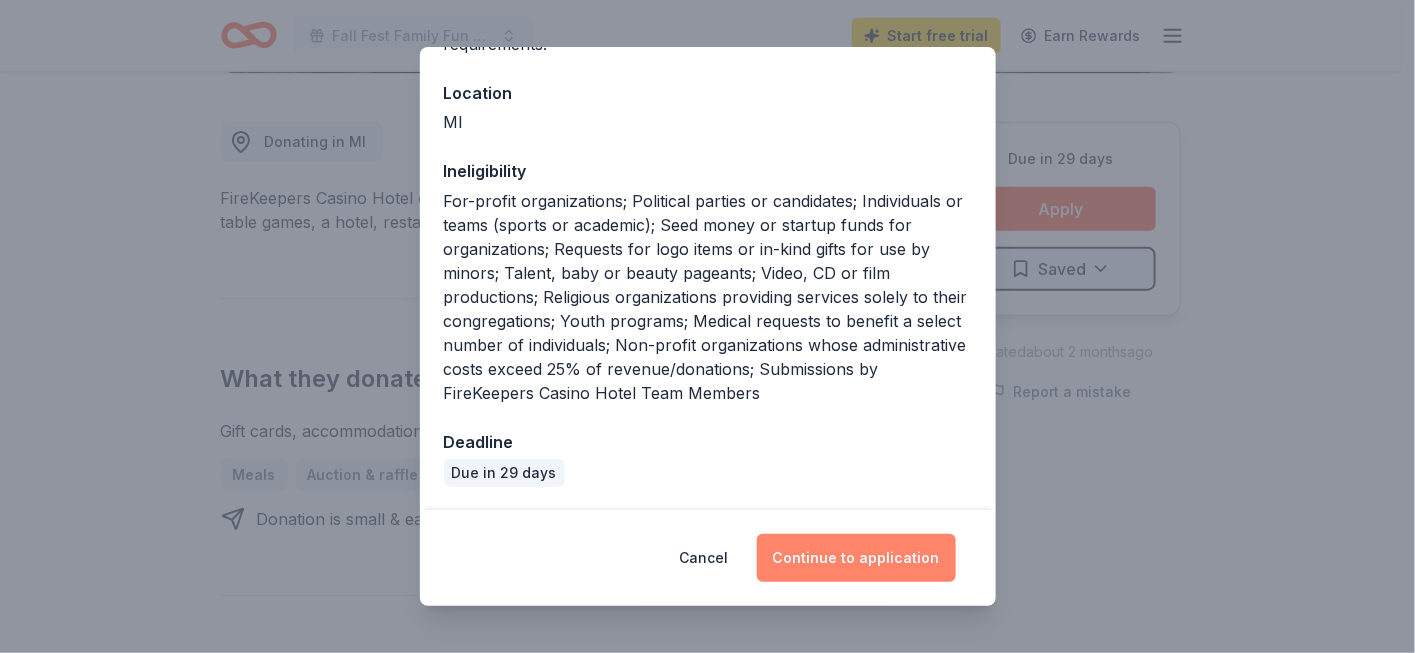 click on "Continue to application" at bounding box center [856, 558] 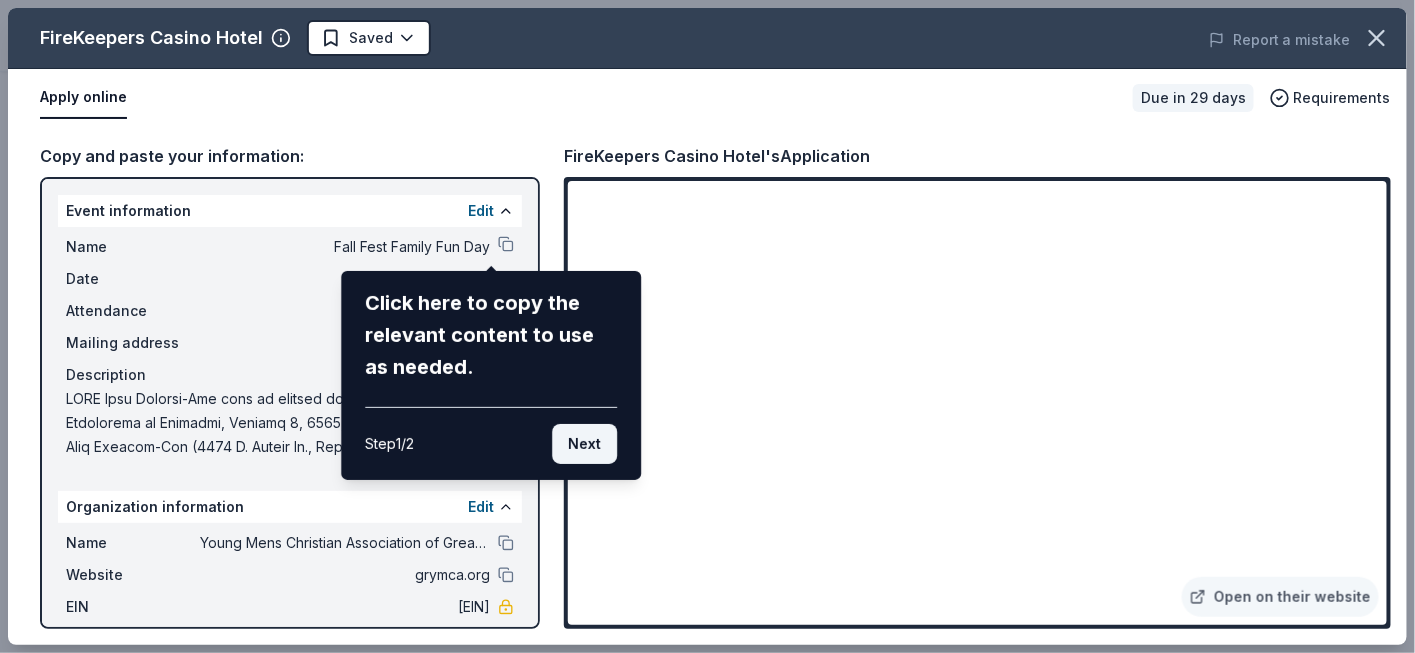 click on "Next" at bounding box center (584, 444) 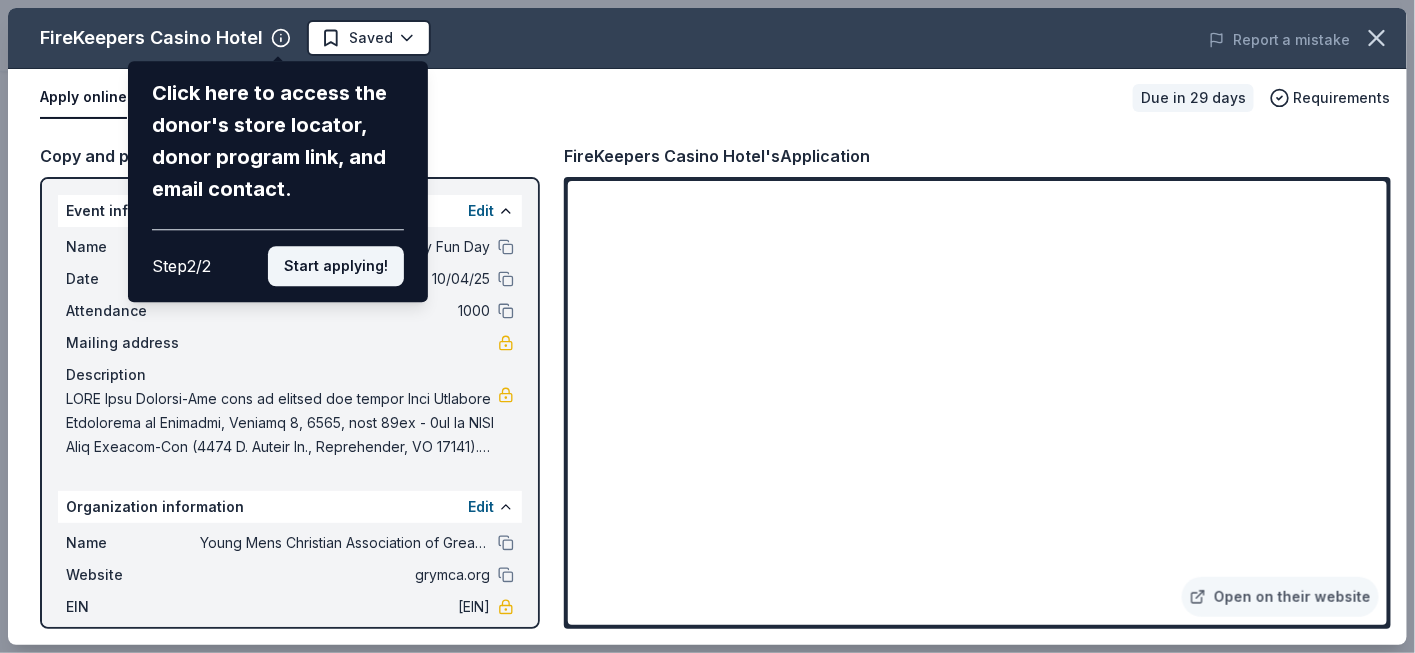 click on "Start applying!" at bounding box center [336, 266] 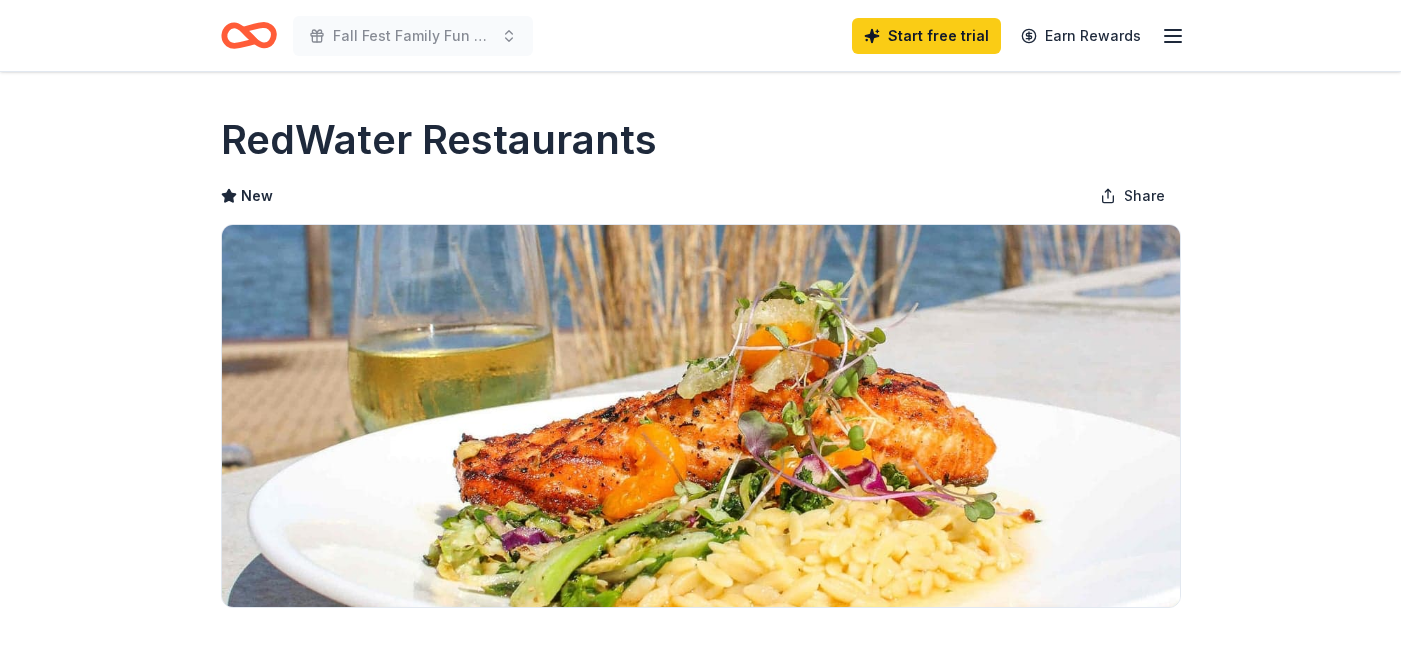 scroll, scrollTop: 0, scrollLeft: 0, axis: both 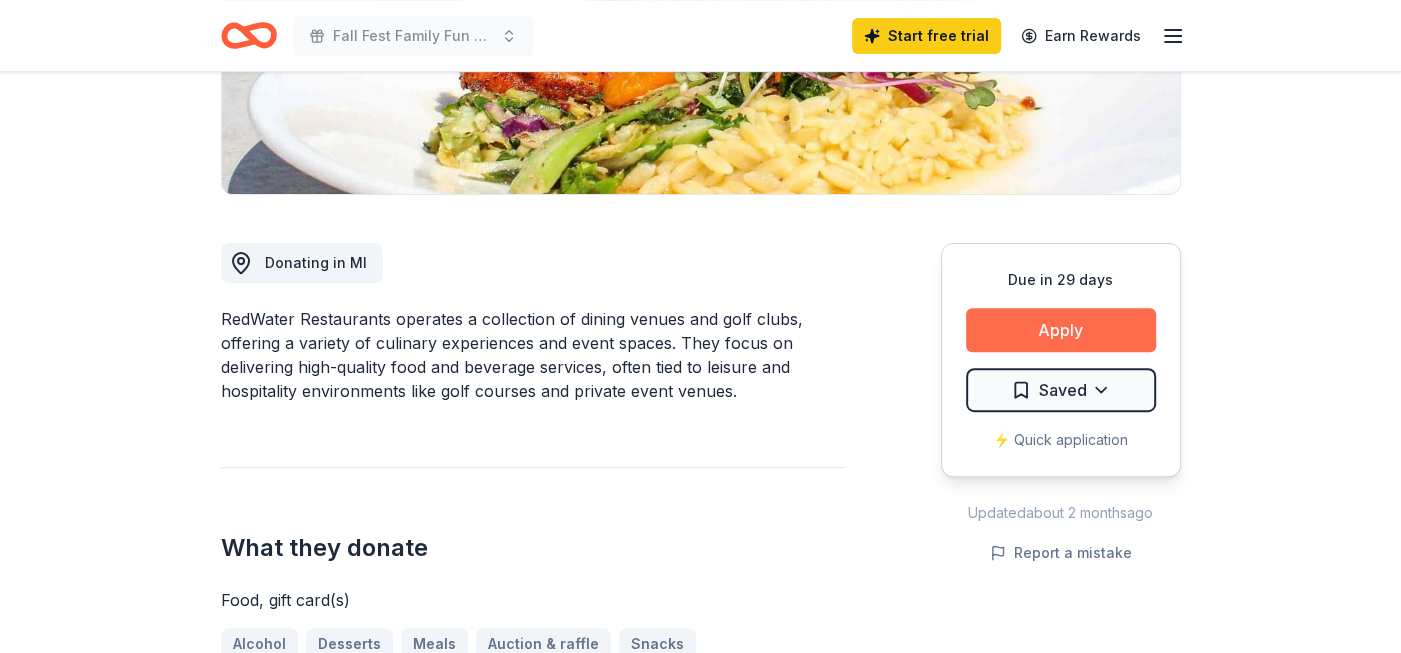 click on "Apply" at bounding box center (1061, 330) 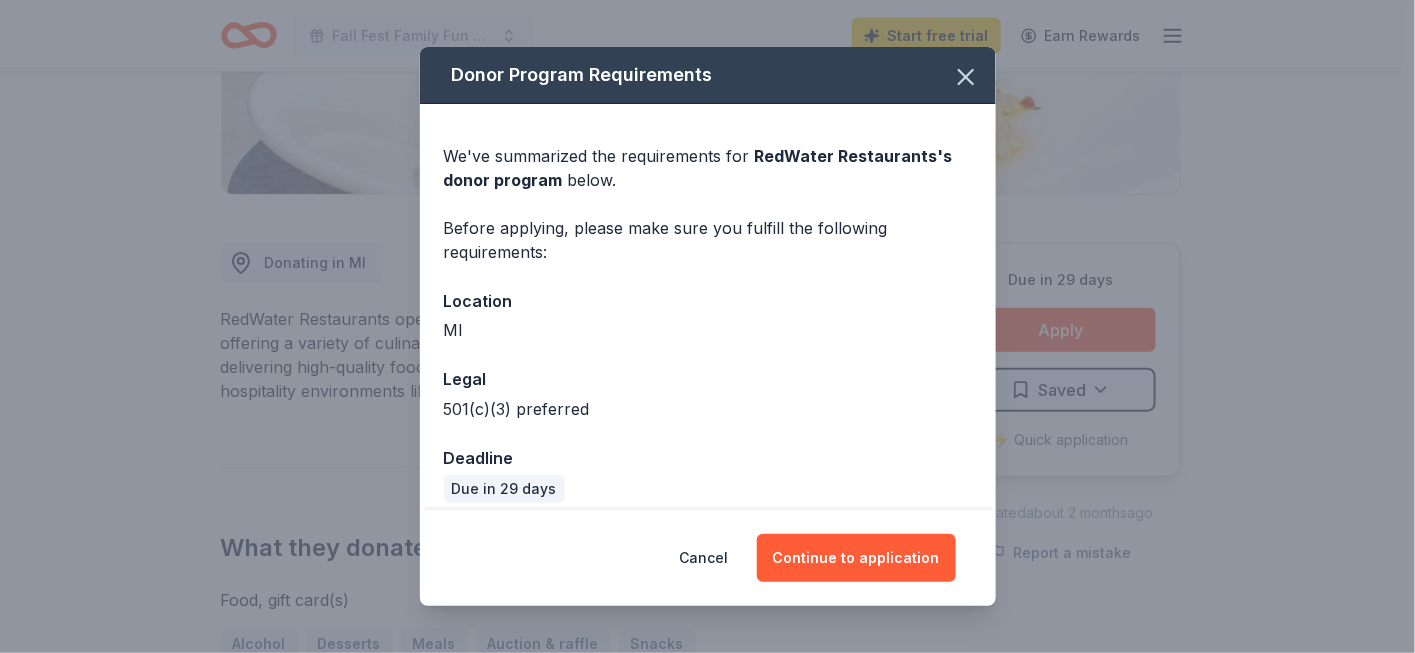 scroll, scrollTop: 16, scrollLeft: 0, axis: vertical 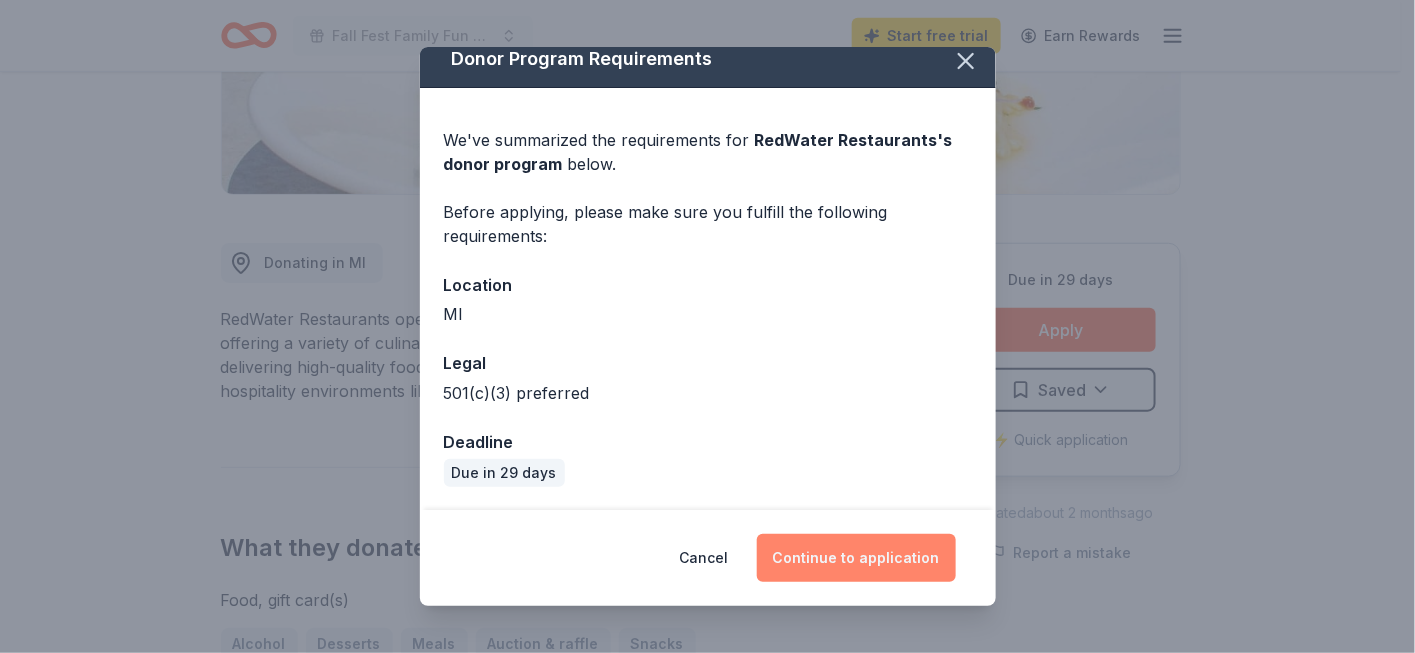 click on "Continue to application" at bounding box center (856, 558) 